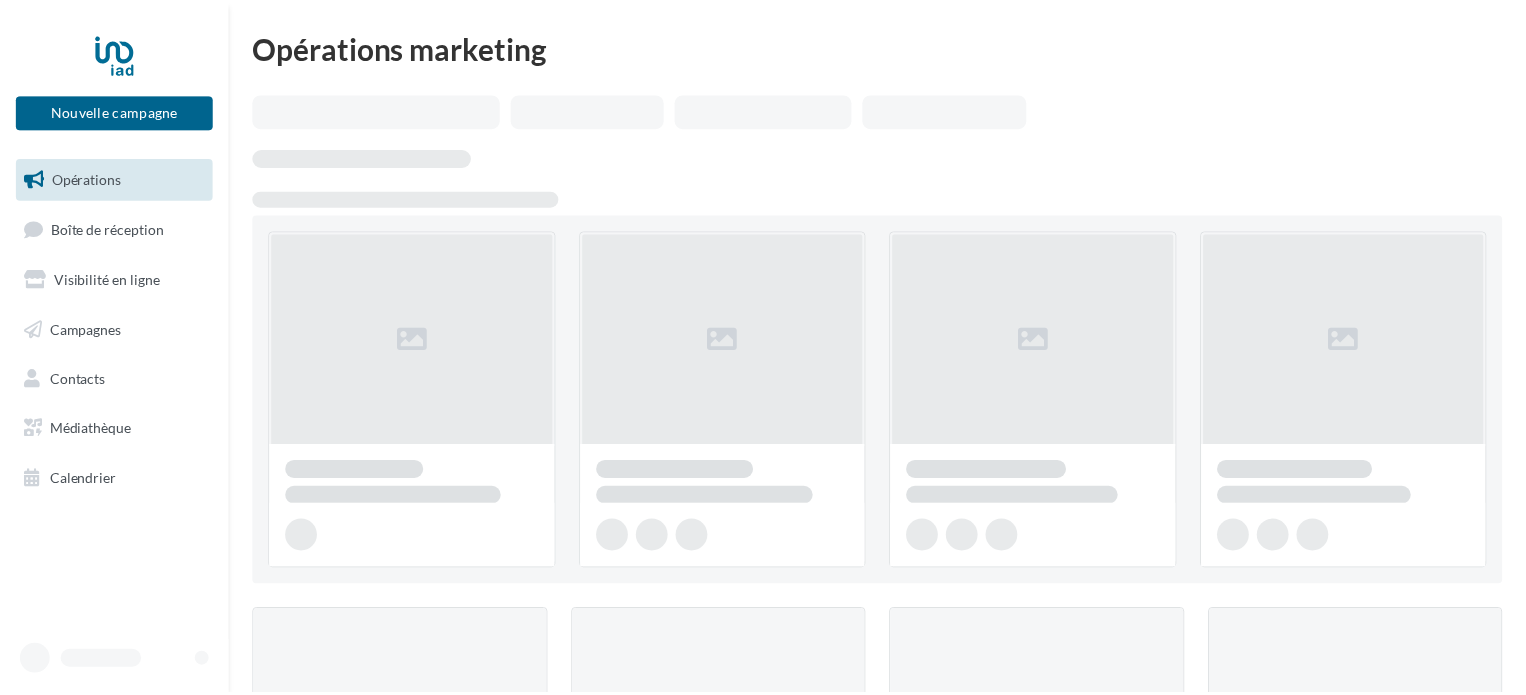 scroll, scrollTop: 0, scrollLeft: 0, axis: both 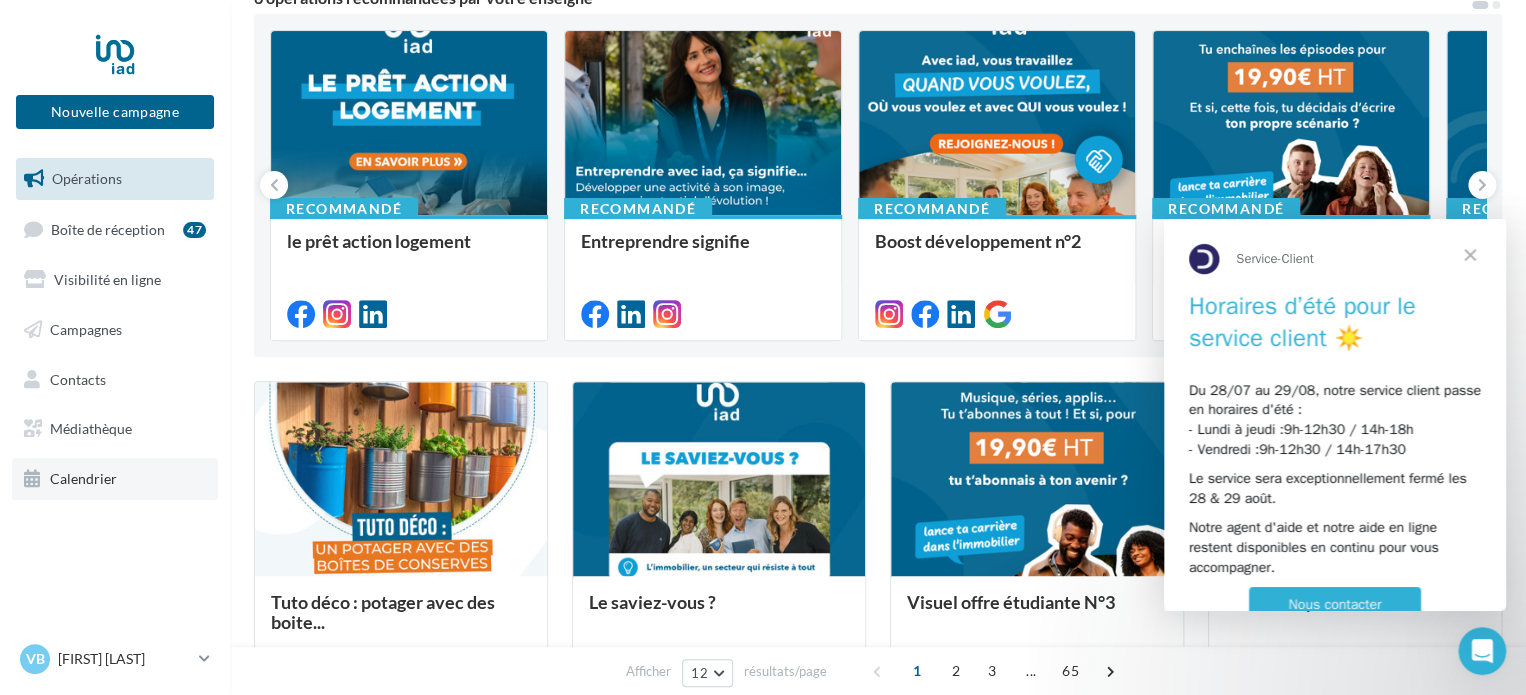 click on "Calendrier" at bounding box center (83, 478) 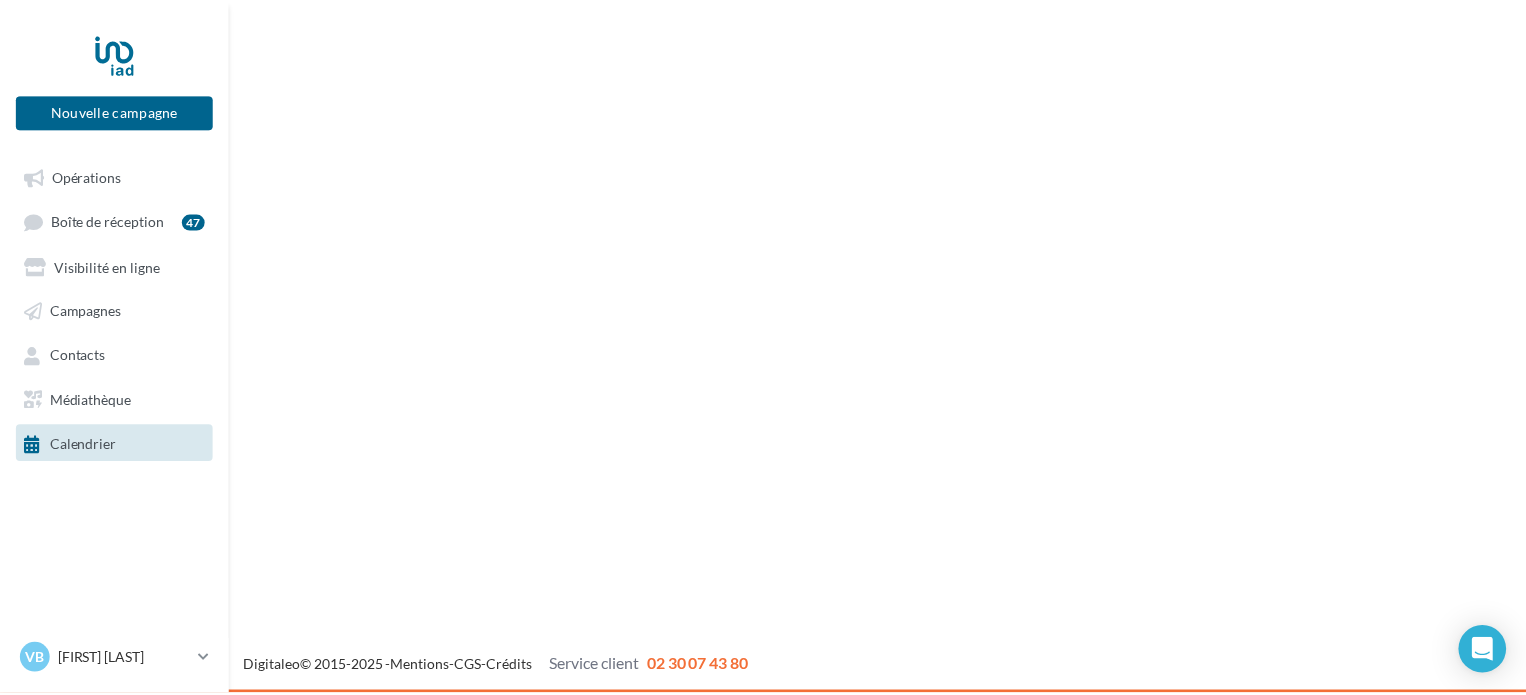 scroll, scrollTop: 0, scrollLeft: 0, axis: both 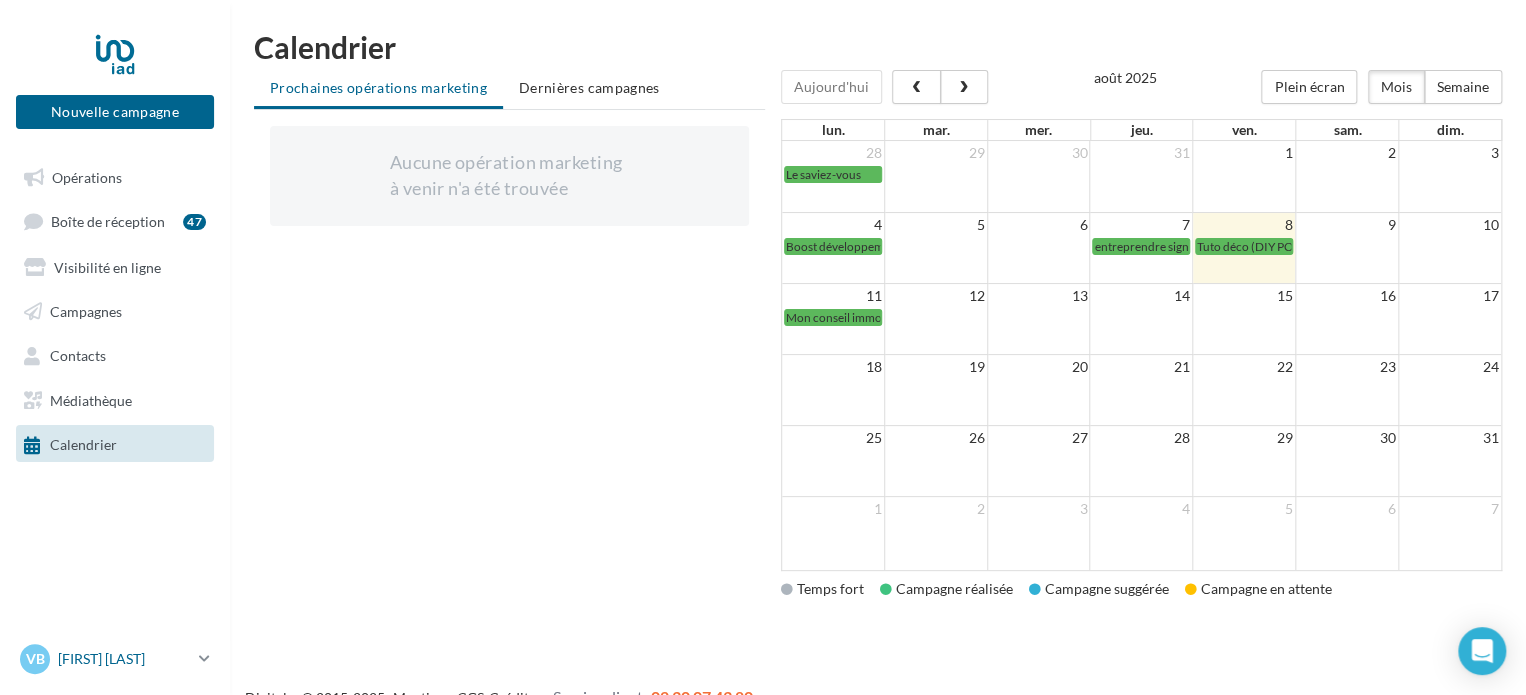 click on "[FIRST] [LAST]" at bounding box center (124, 659) 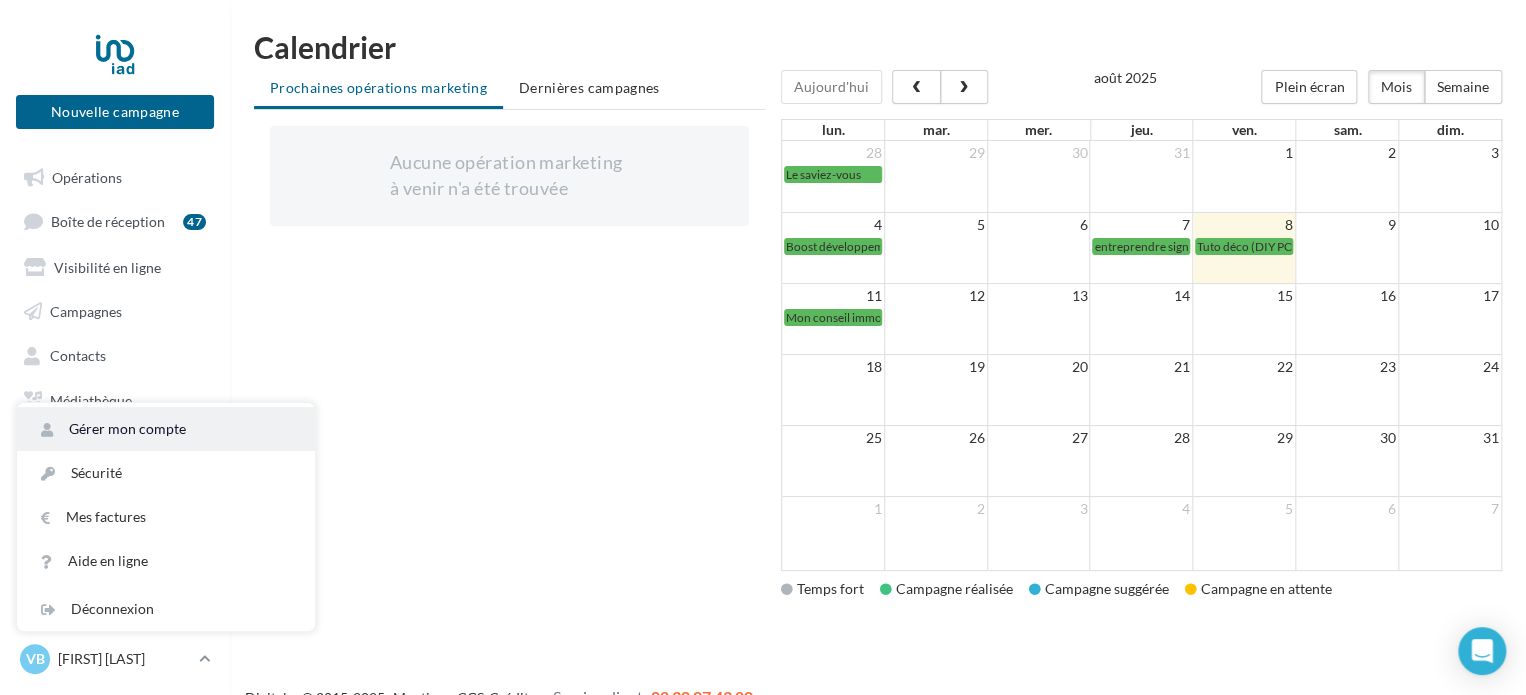 click on "Gérer mon compte" at bounding box center (166, 429) 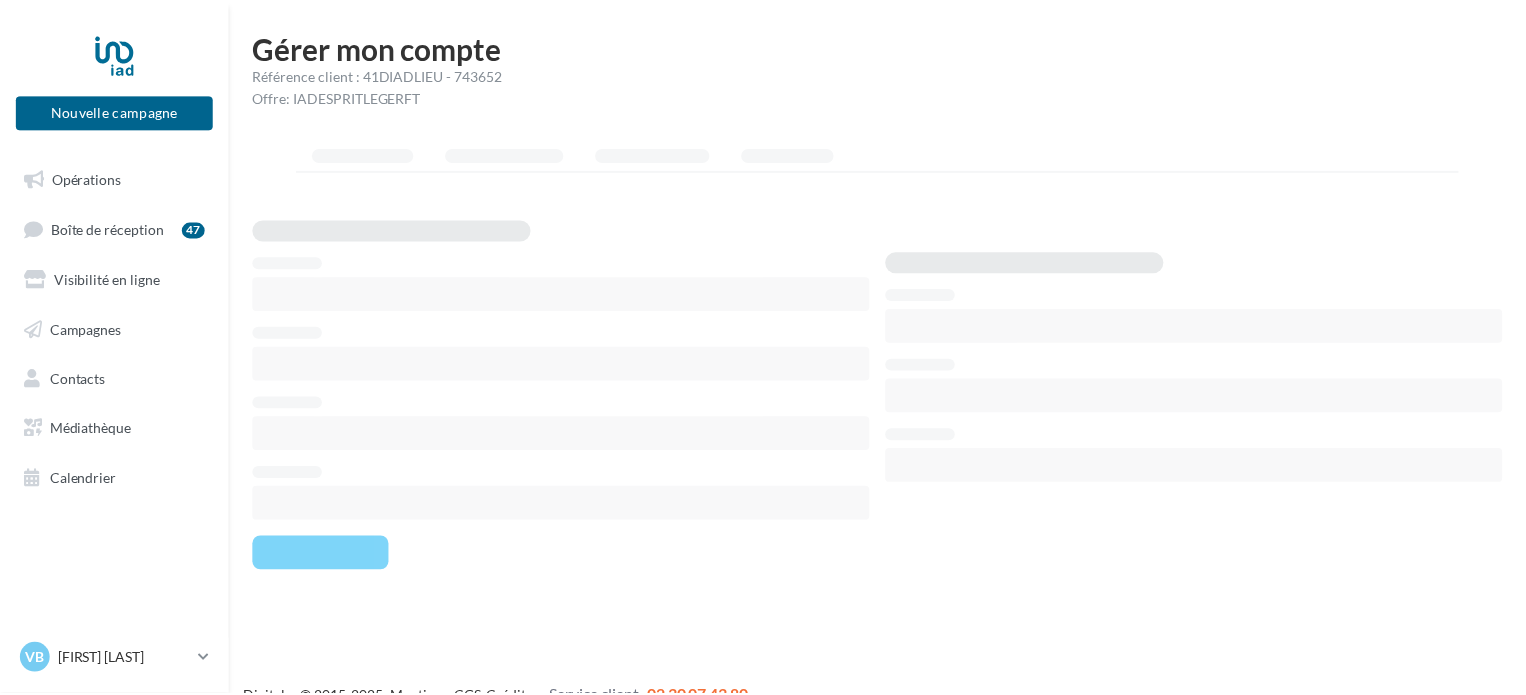scroll, scrollTop: 0, scrollLeft: 0, axis: both 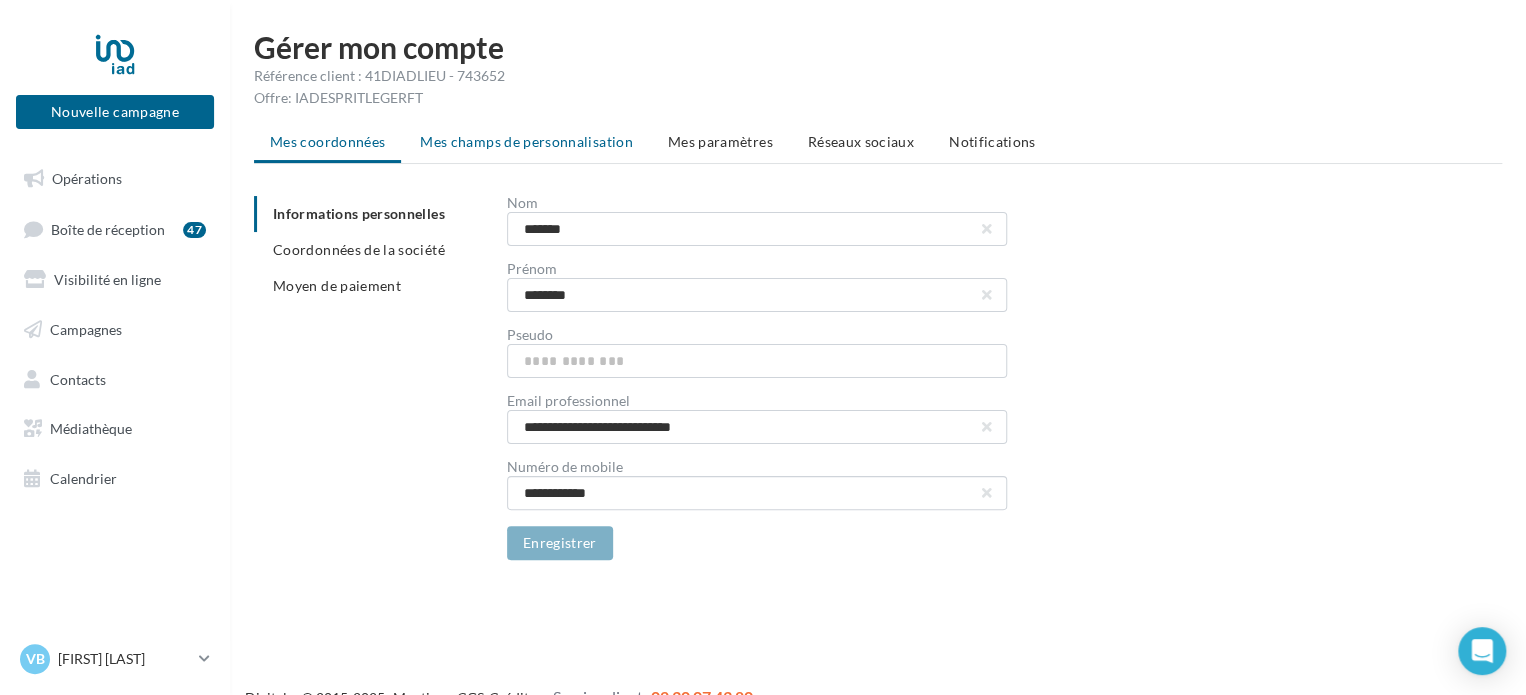 click on "Mes champs de personnalisation" at bounding box center [526, 141] 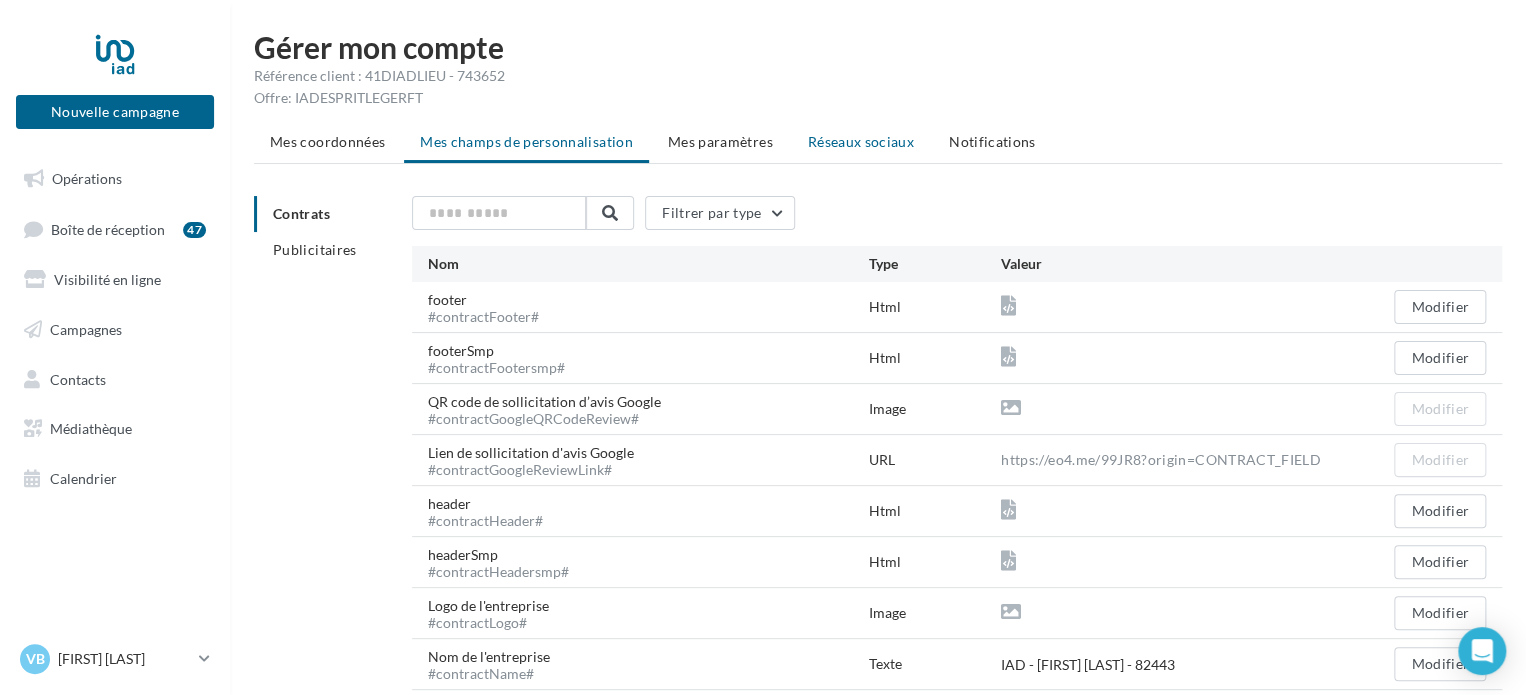 click on "Réseaux sociaux" at bounding box center (861, 141) 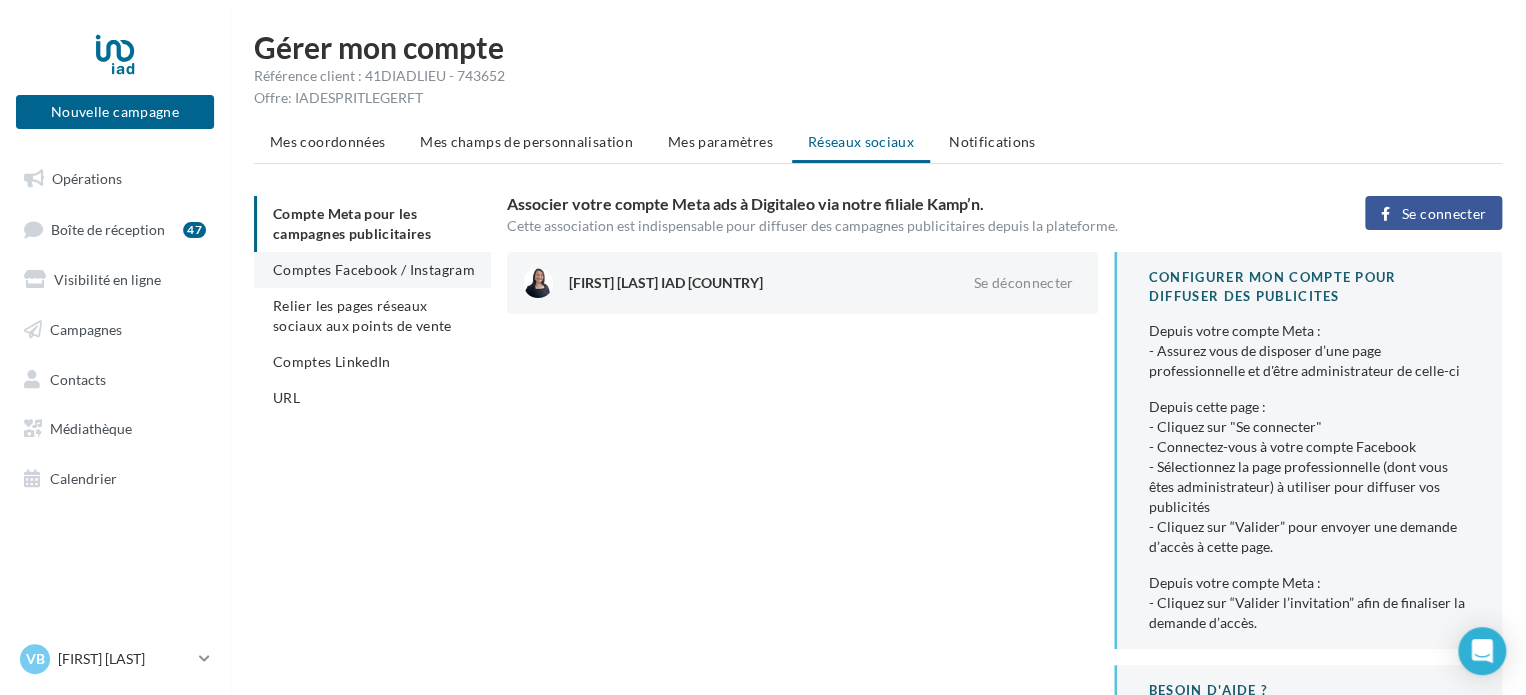 click on "Comptes Facebook / Instagram" at bounding box center (374, 269) 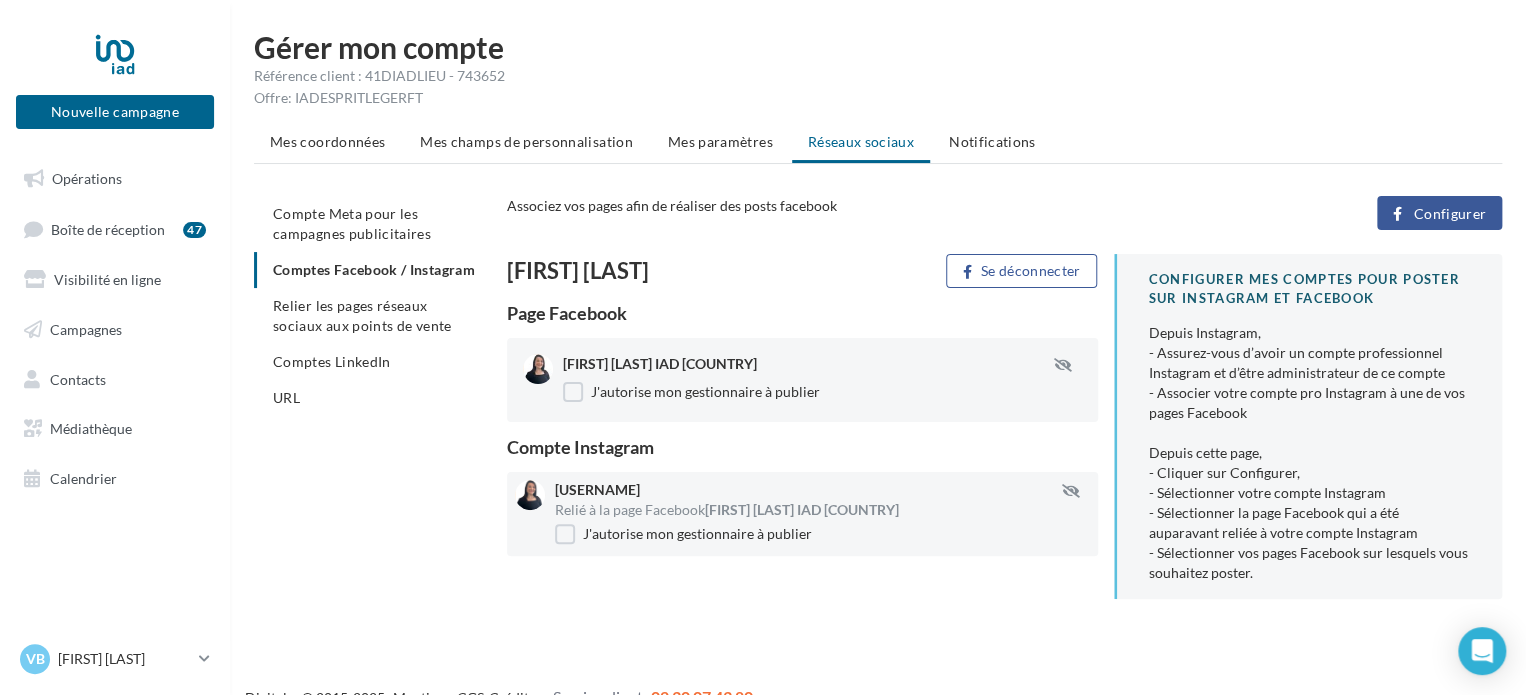 click on "Compte Meta pour les campagnes publicitaires
Comptes Facebook / Instagram
Relier les pages réseaux sociaux aux points de vente
Comptes LinkedIn
URL" at bounding box center (372, 306) 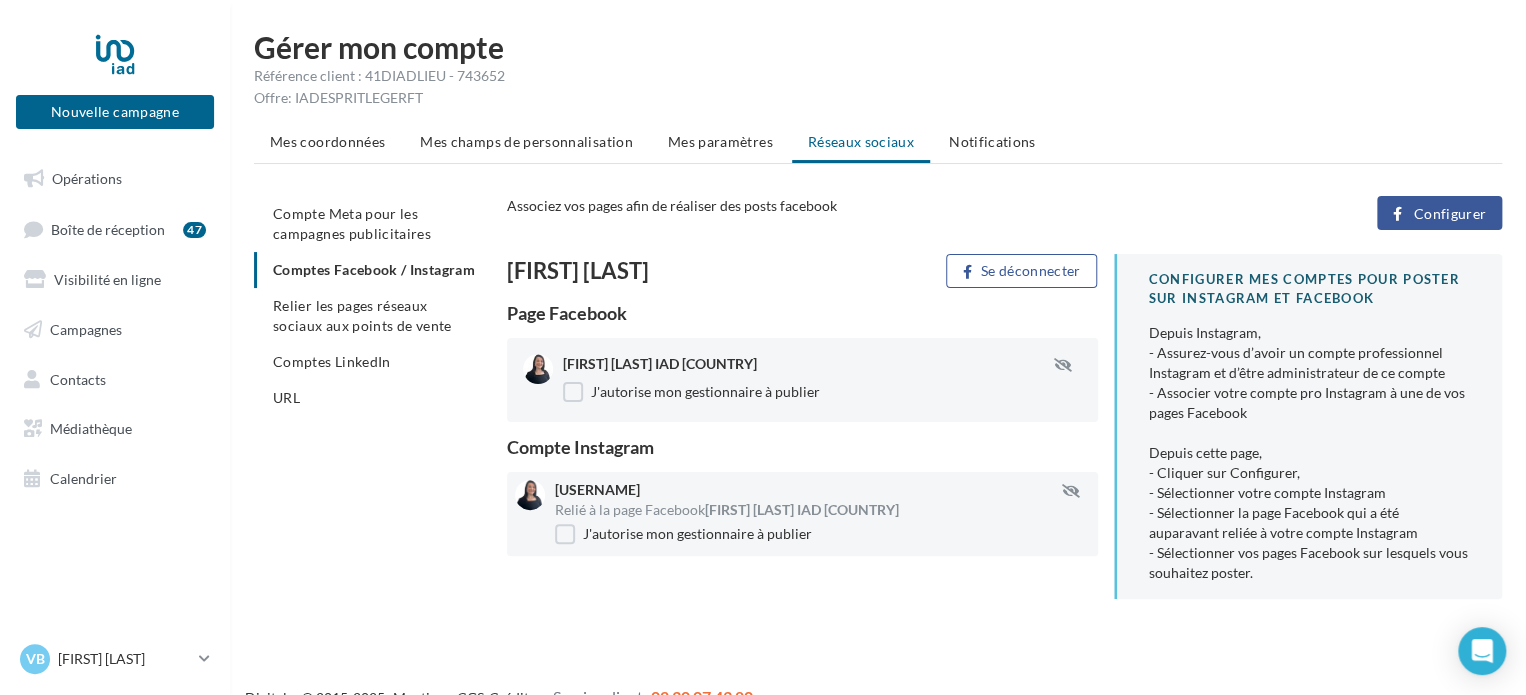 click on "Configurer" at bounding box center [1449, 214] 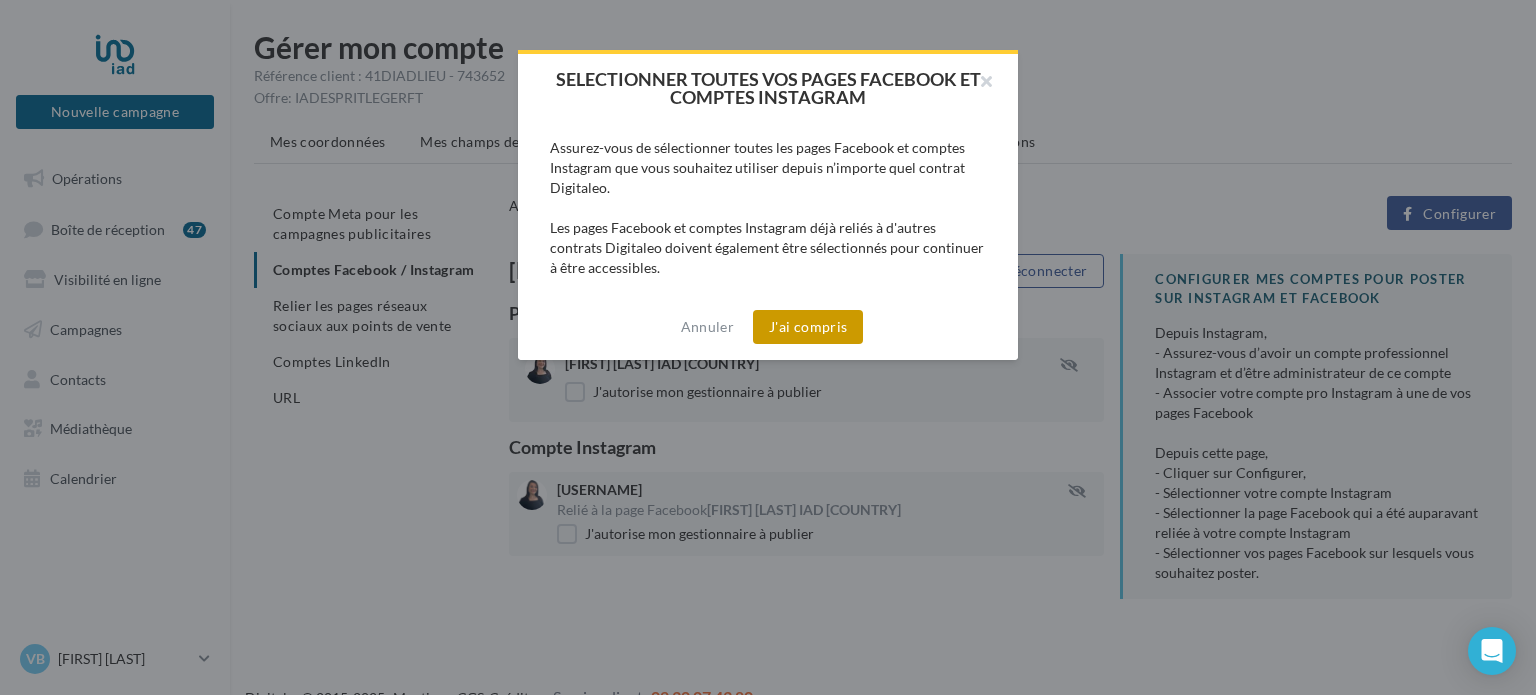 click on "J'ai compris" at bounding box center (808, 327) 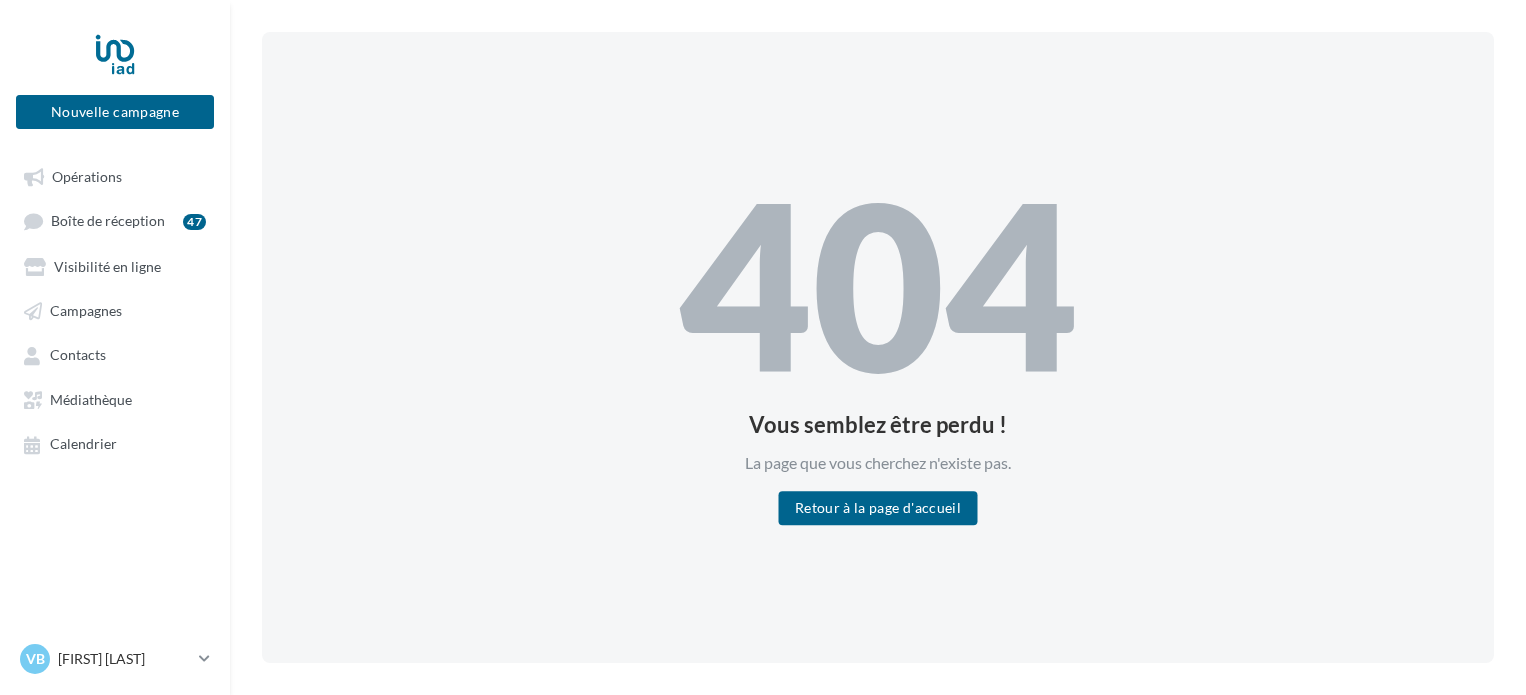 scroll, scrollTop: 0, scrollLeft: 0, axis: both 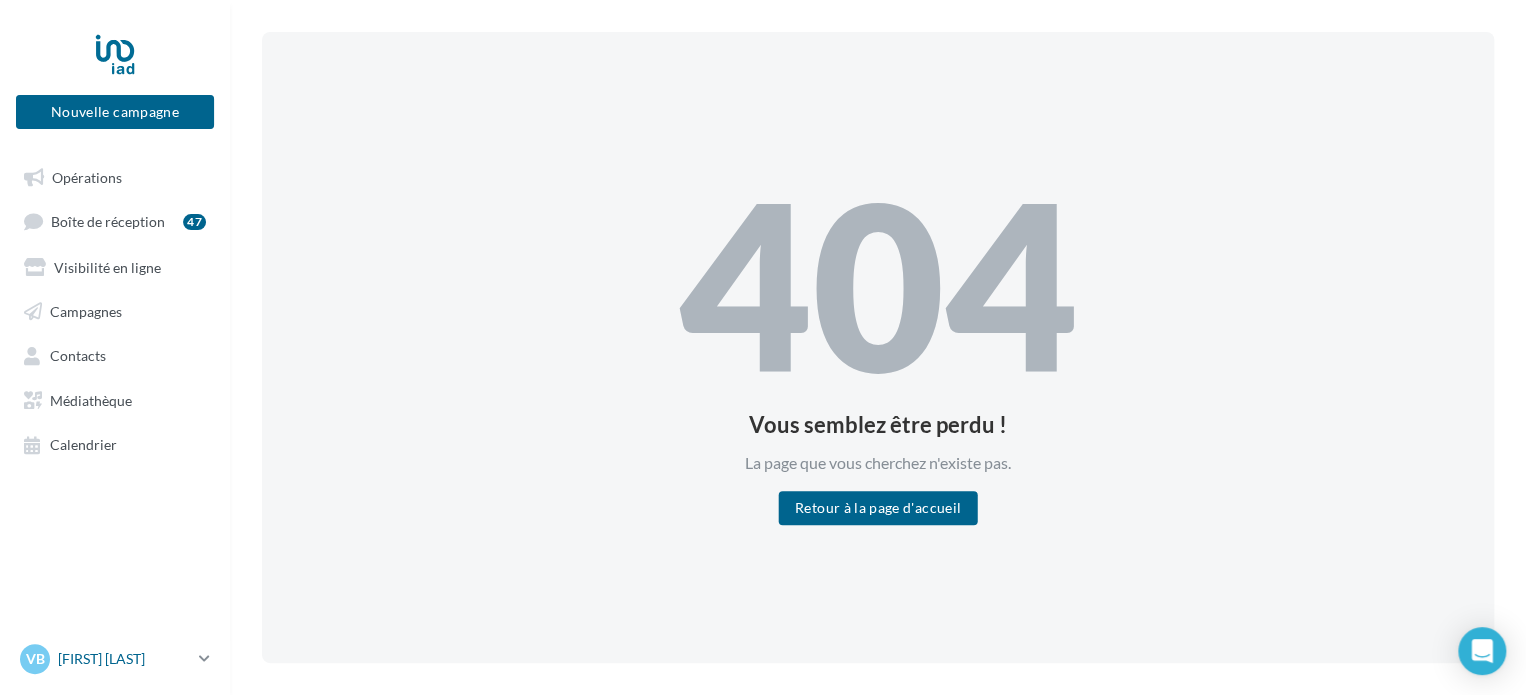click on "[FIRST] [LAST]" at bounding box center [124, 659] 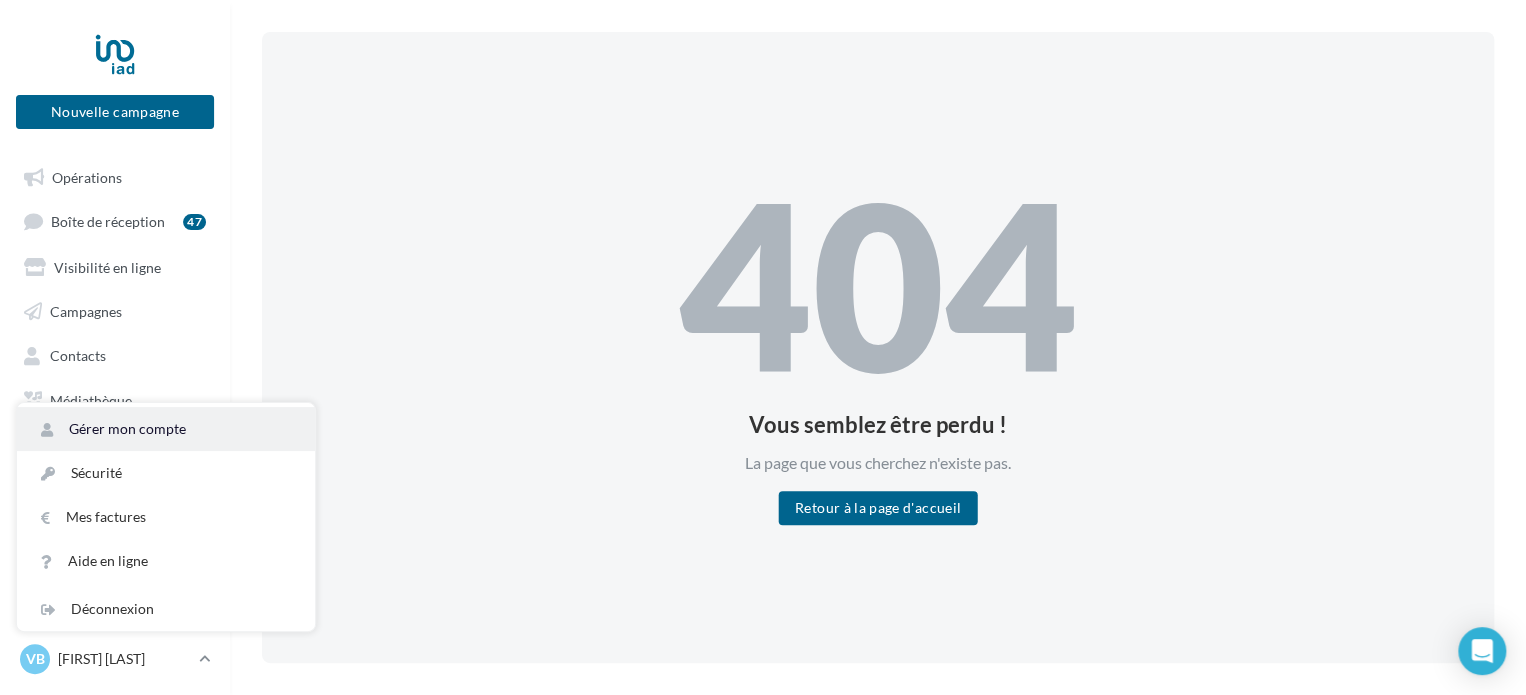 click on "Gérer mon compte" at bounding box center (166, 429) 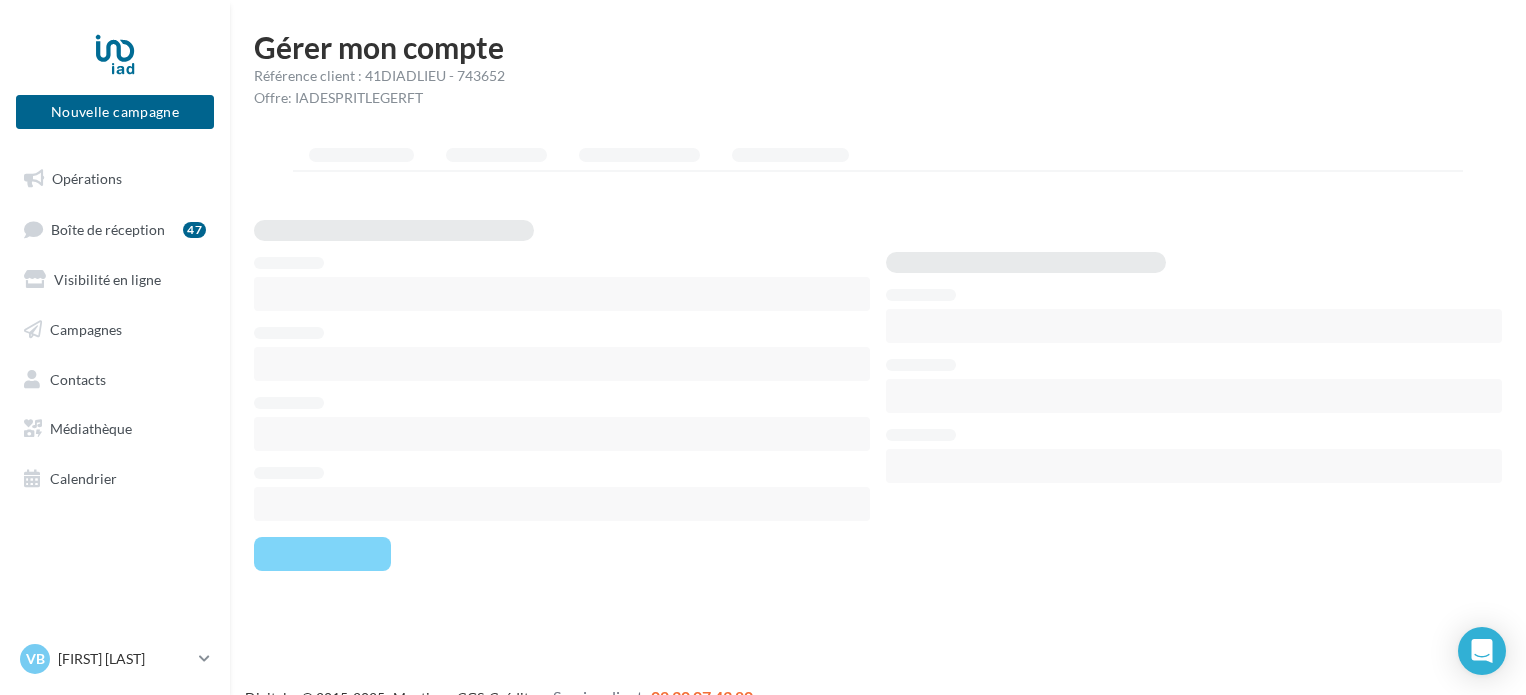 scroll, scrollTop: 0, scrollLeft: 0, axis: both 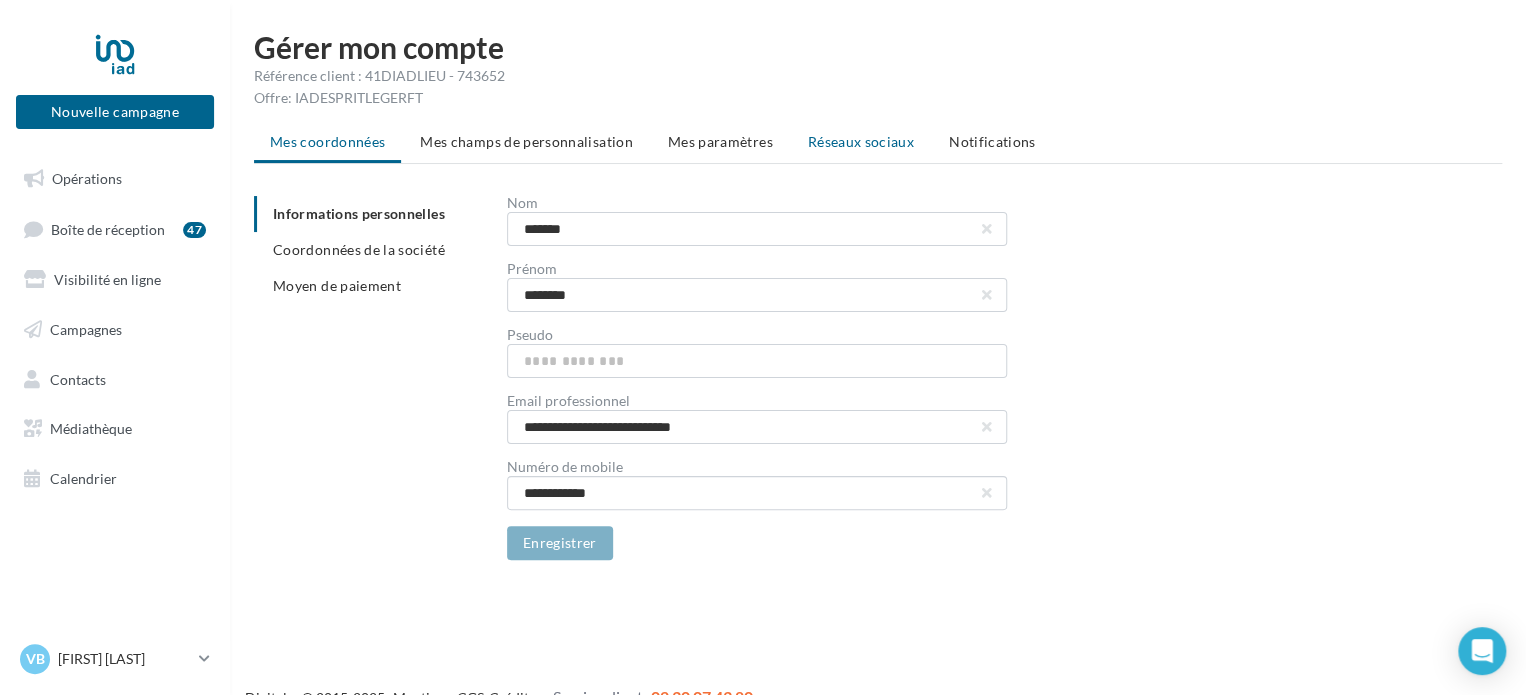 click on "Réseaux sociaux" at bounding box center (861, 141) 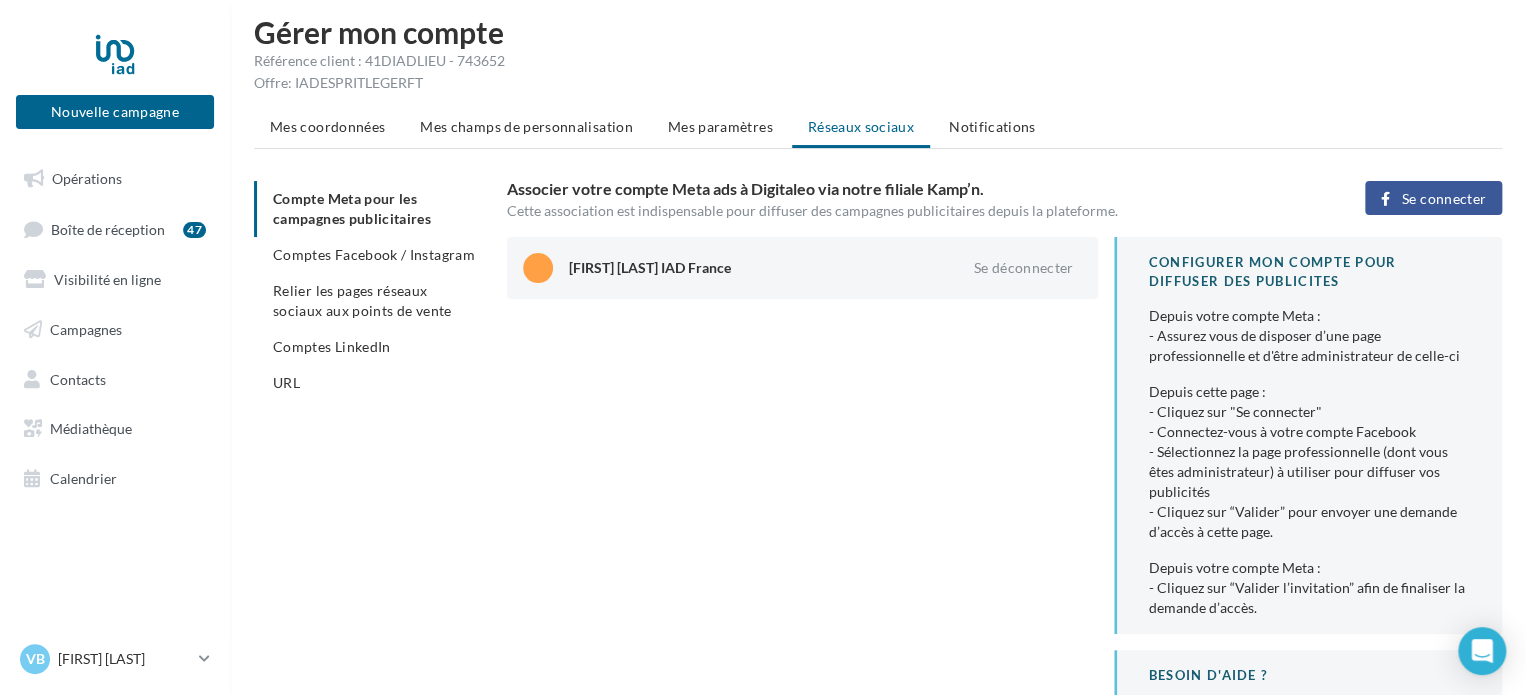 scroll, scrollTop: 0, scrollLeft: 0, axis: both 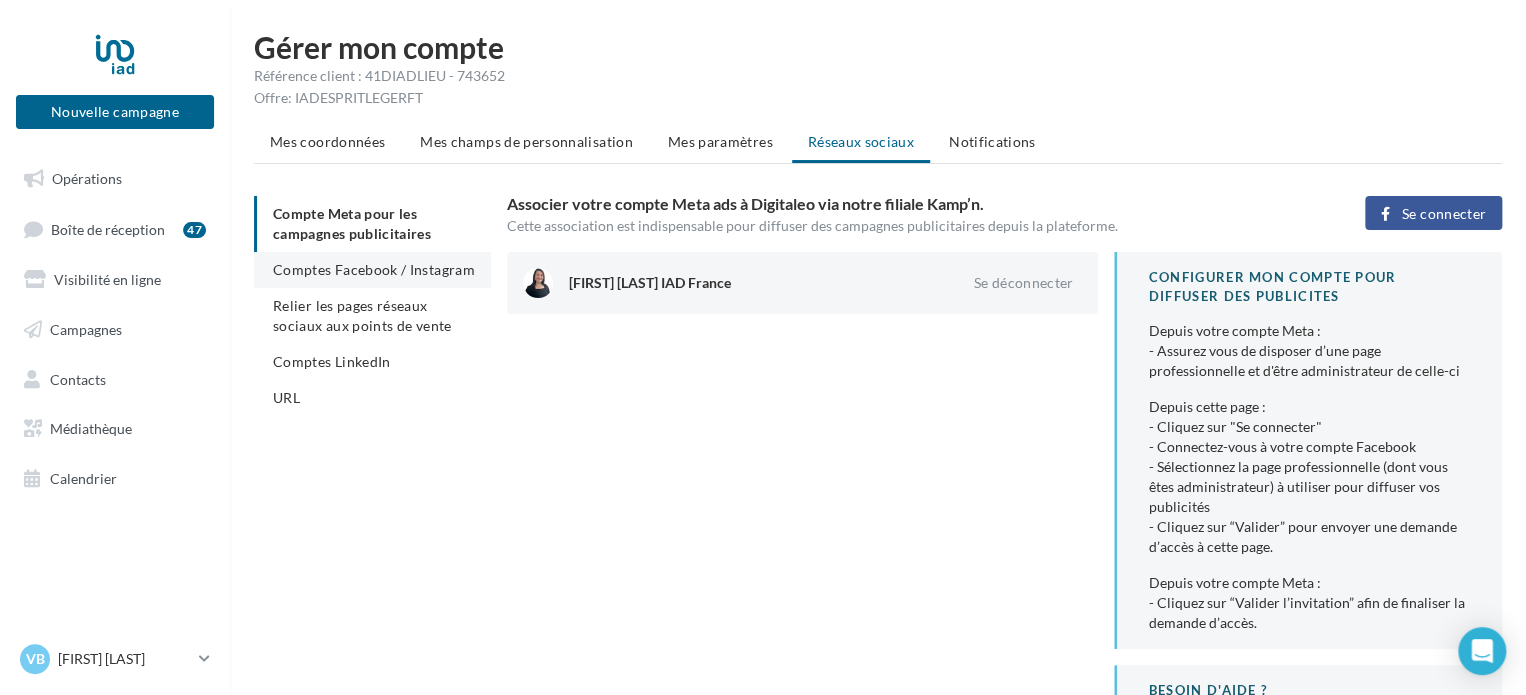 click on "Comptes Facebook / Instagram" at bounding box center [374, 269] 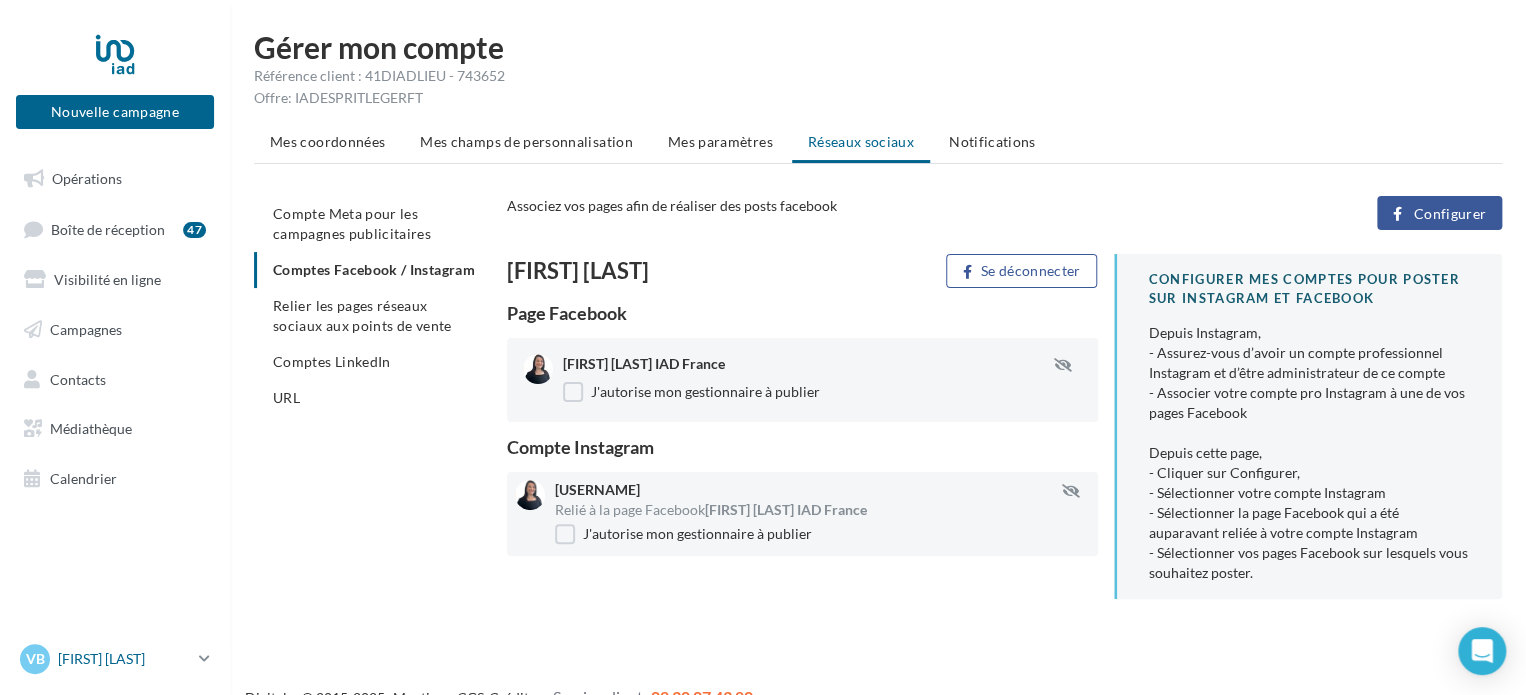 click on "[FIRST] [LAST]" at bounding box center (124, 659) 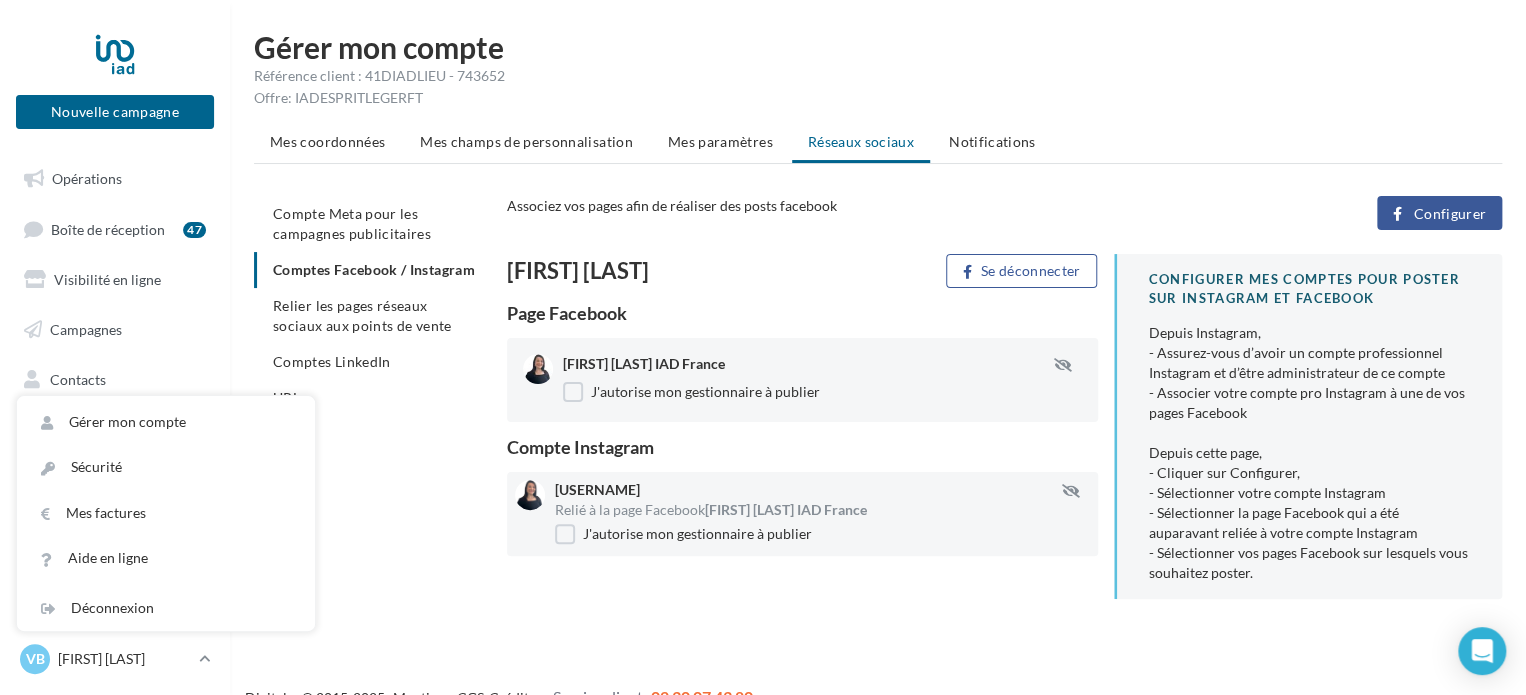 click on "Configurer" at bounding box center [1449, 214] 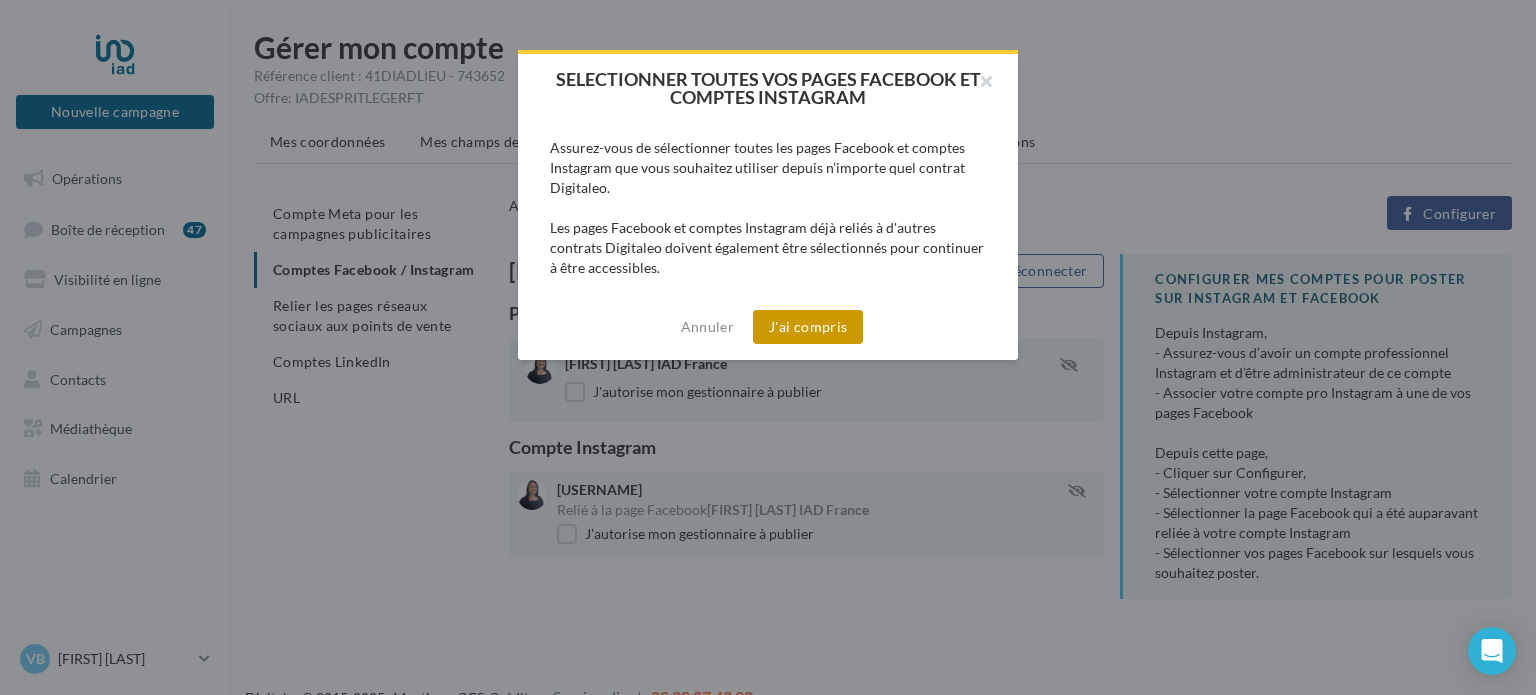 click on "J'ai compris" at bounding box center [808, 327] 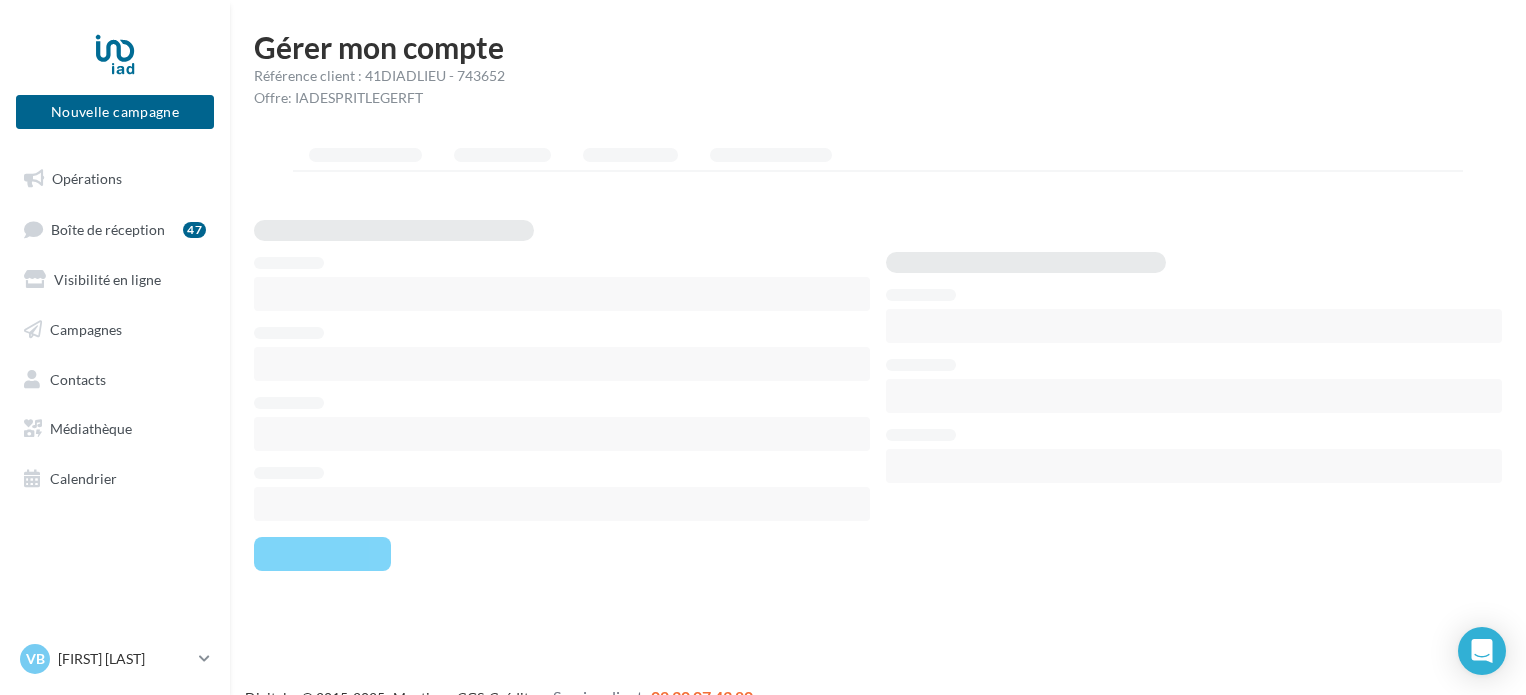 scroll, scrollTop: 0, scrollLeft: 0, axis: both 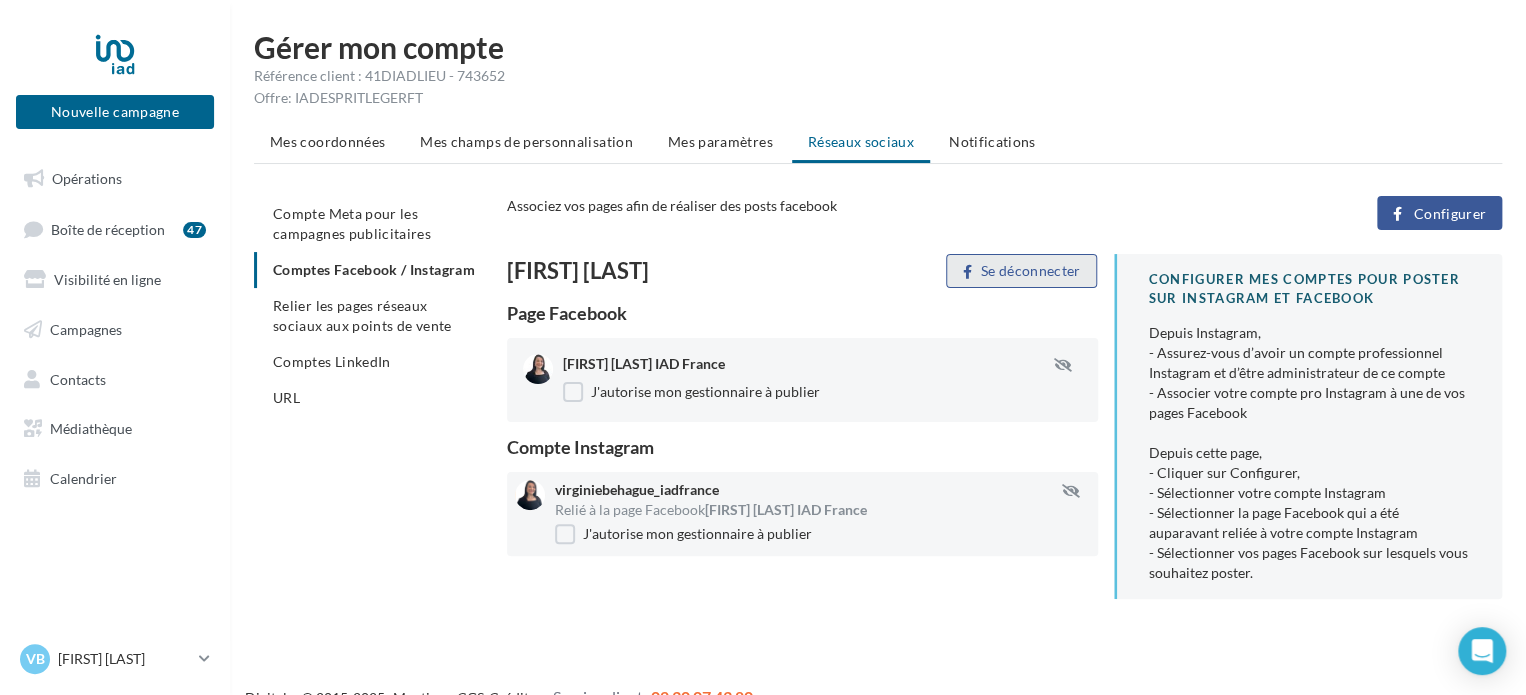 click on "Se déconnecter" at bounding box center (1021, 271) 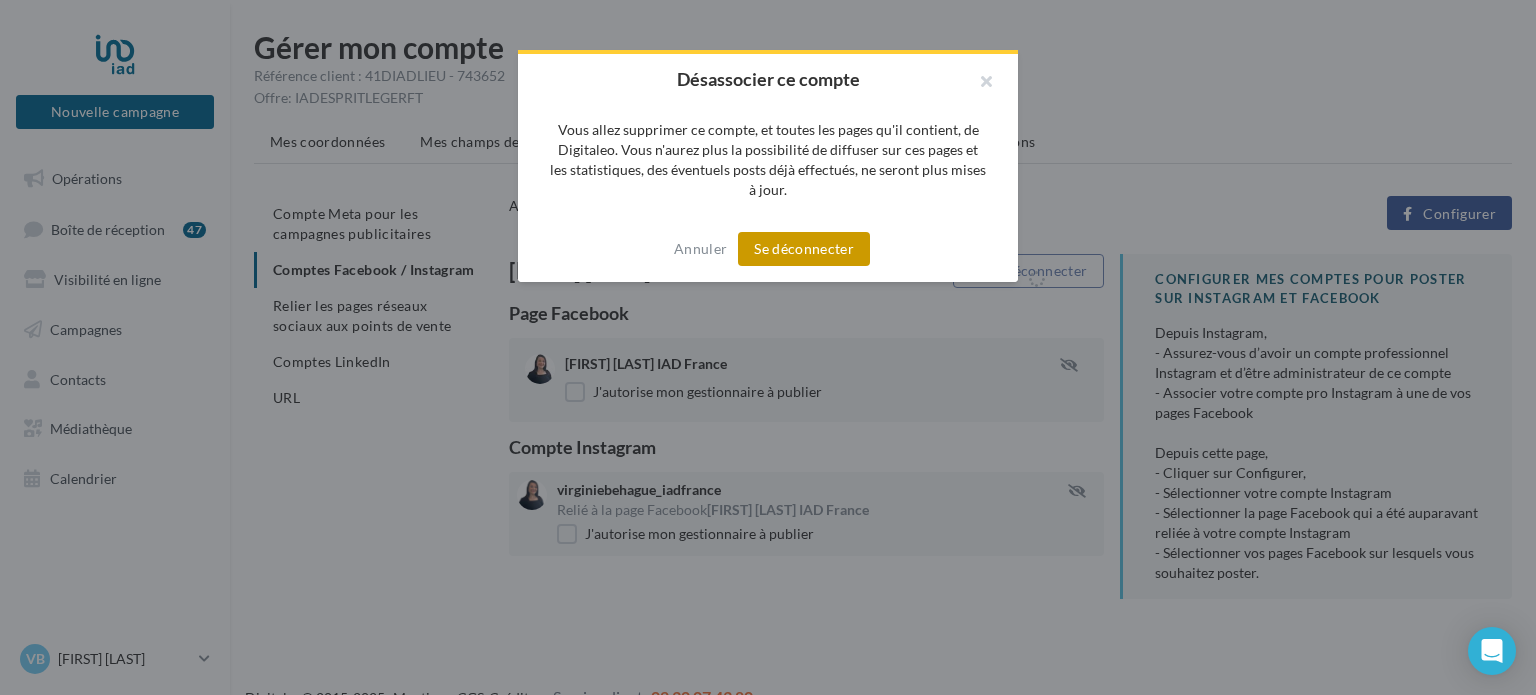 click on "Se déconnecter" at bounding box center [804, 249] 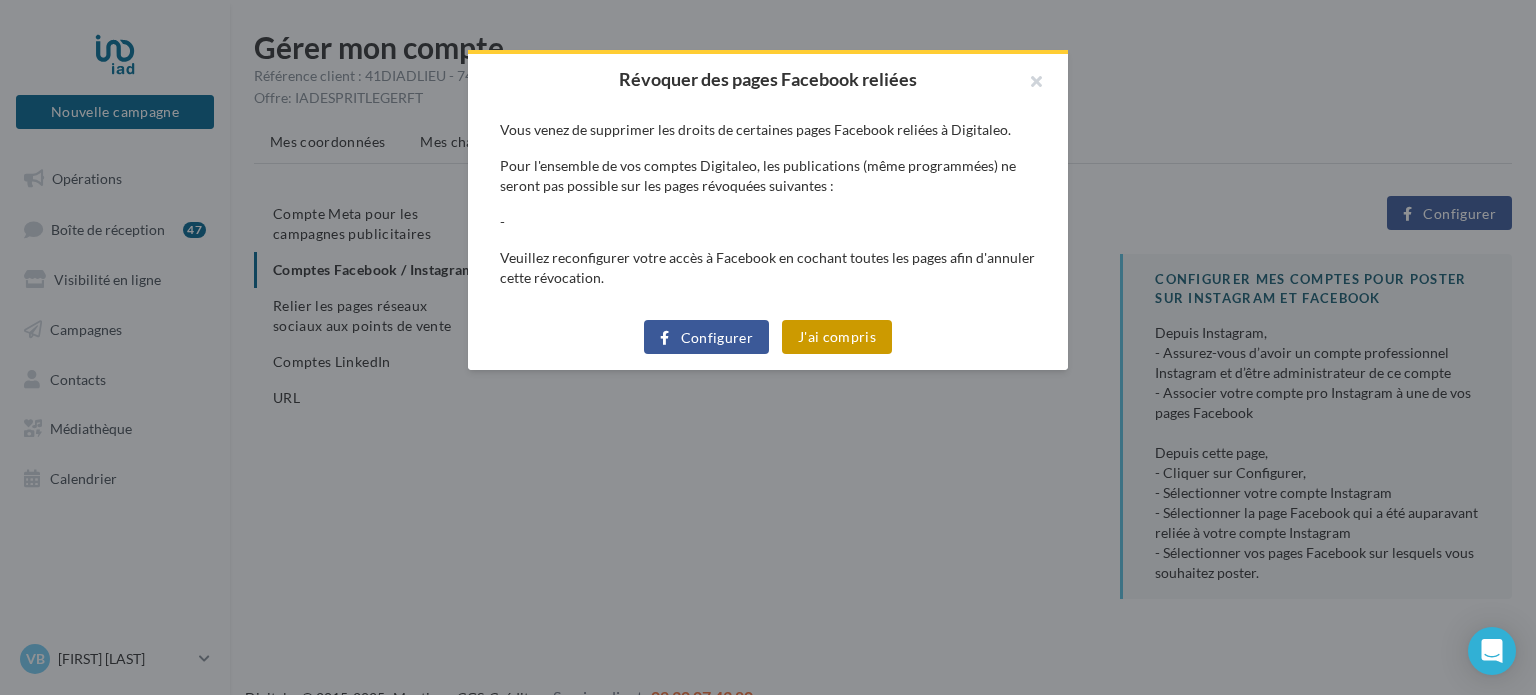 click on "J'ai compris" at bounding box center [837, 337] 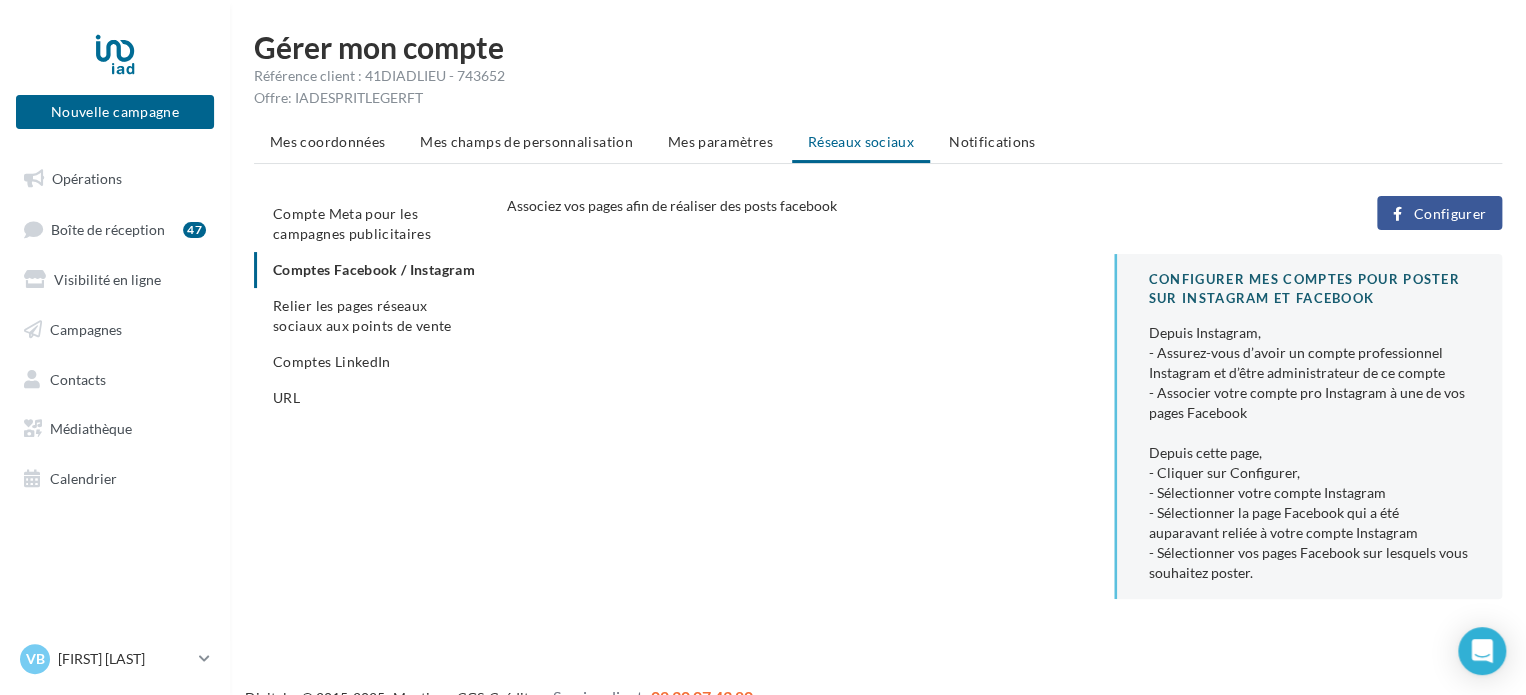 click on "Configurer" at bounding box center [1449, 214] 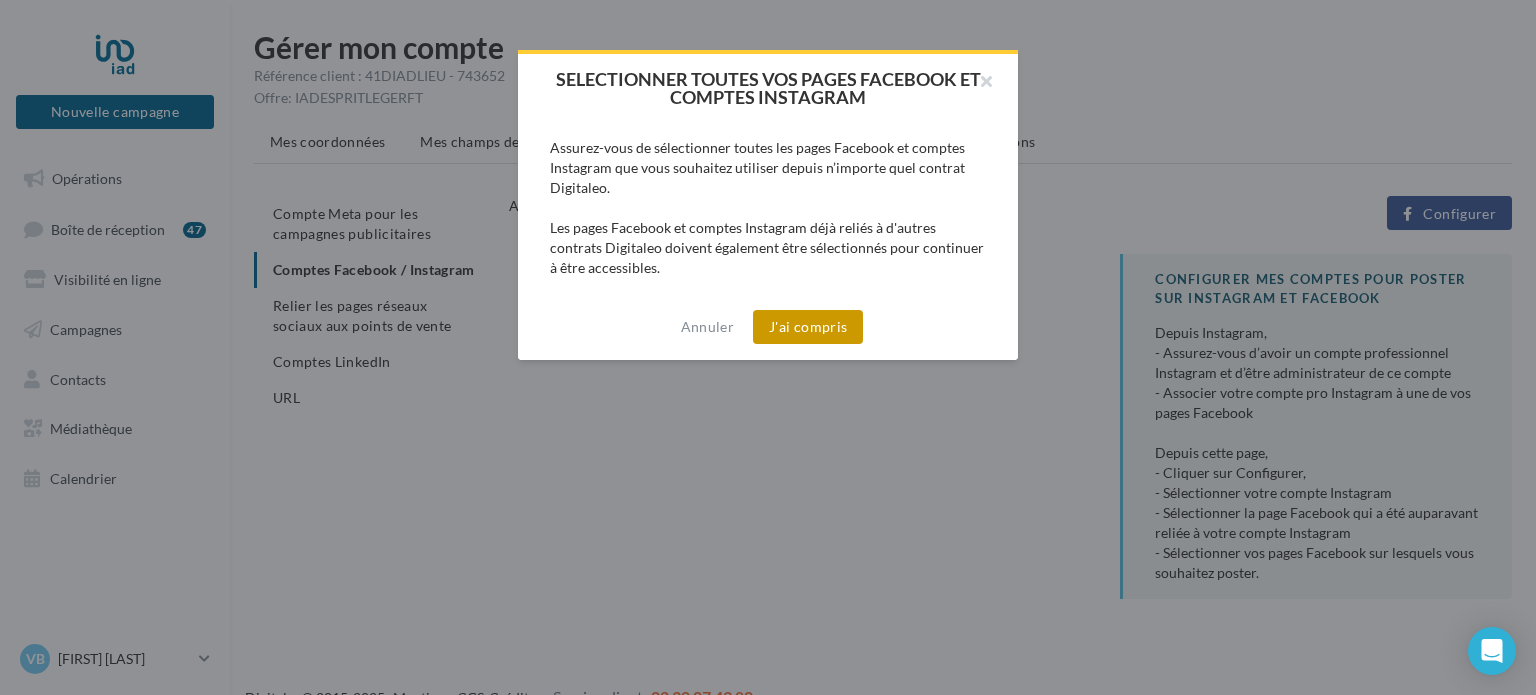 click on "J'ai compris" at bounding box center (808, 327) 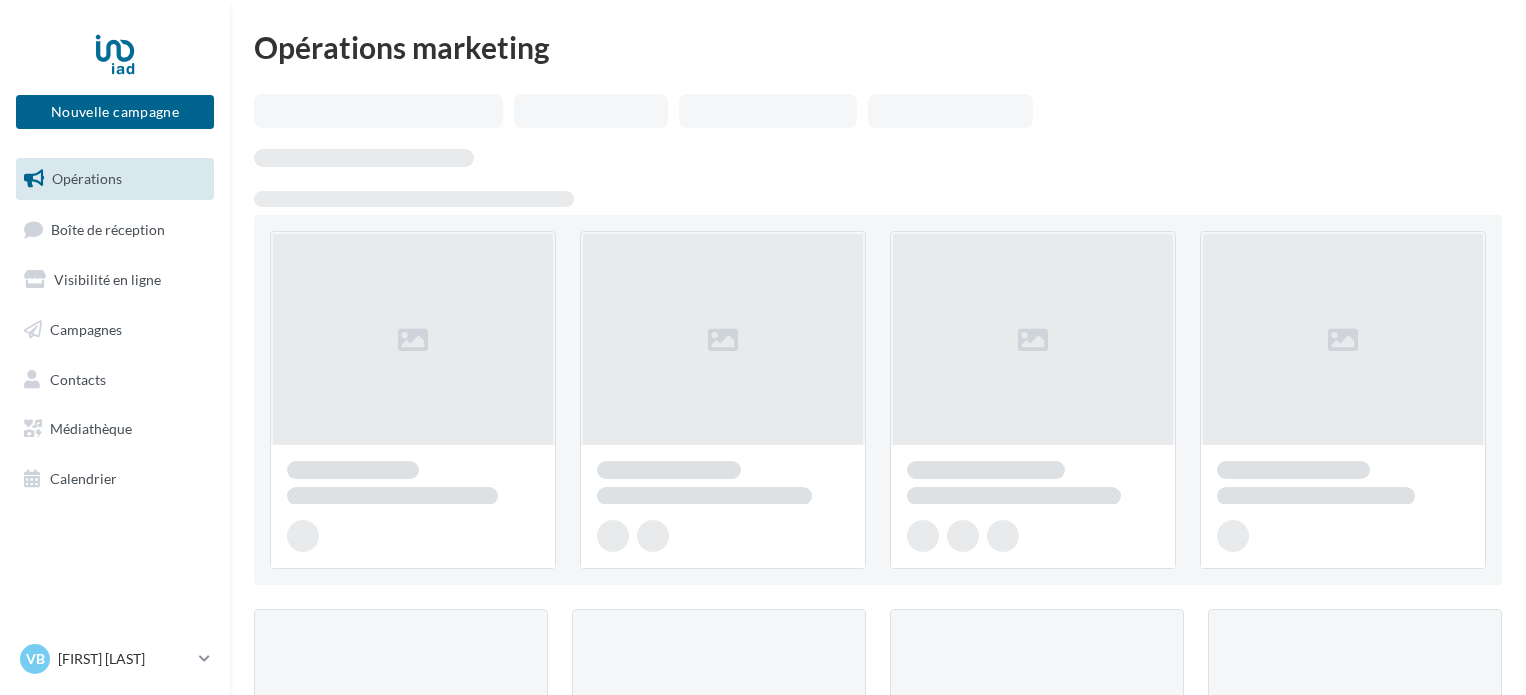 scroll, scrollTop: 0, scrollLeft: 0, axis: both 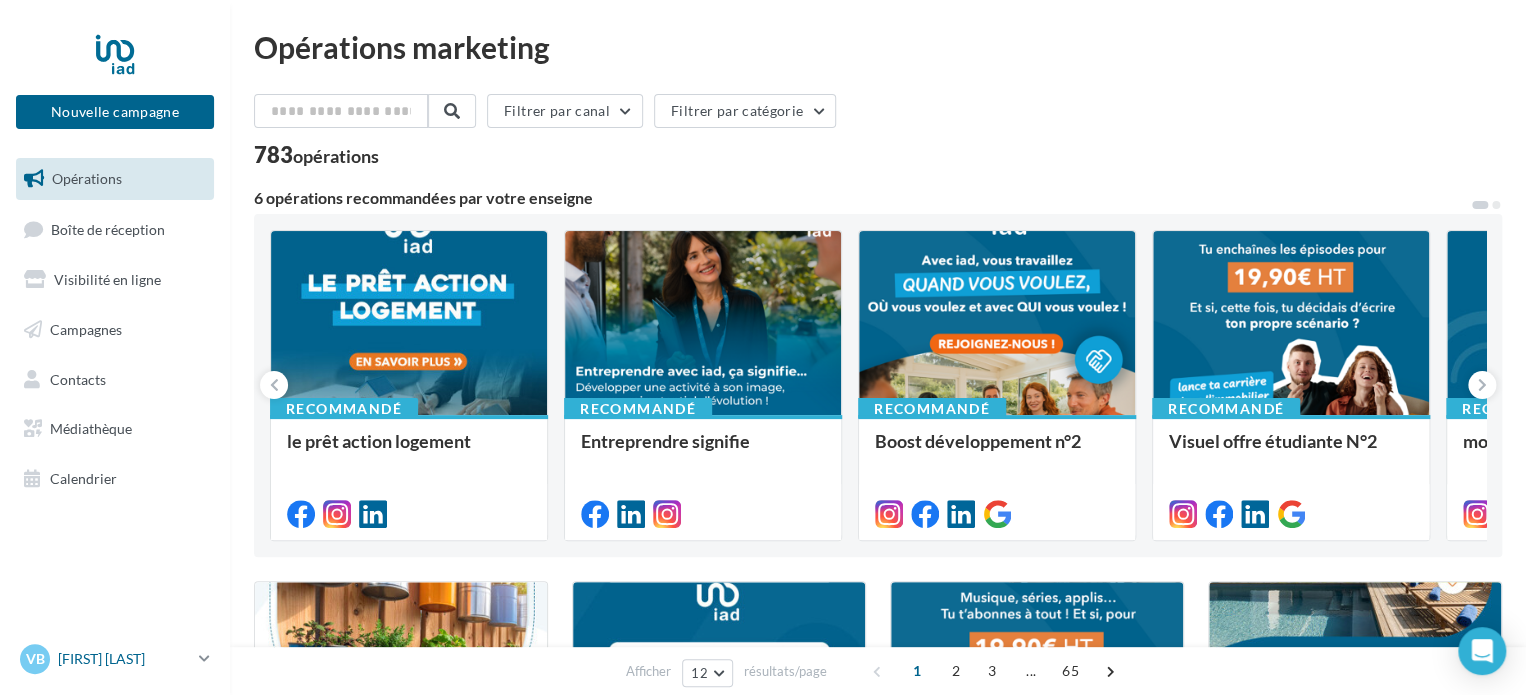 click on "[FIRST] [LAST]" at bounding box center [124, 659] 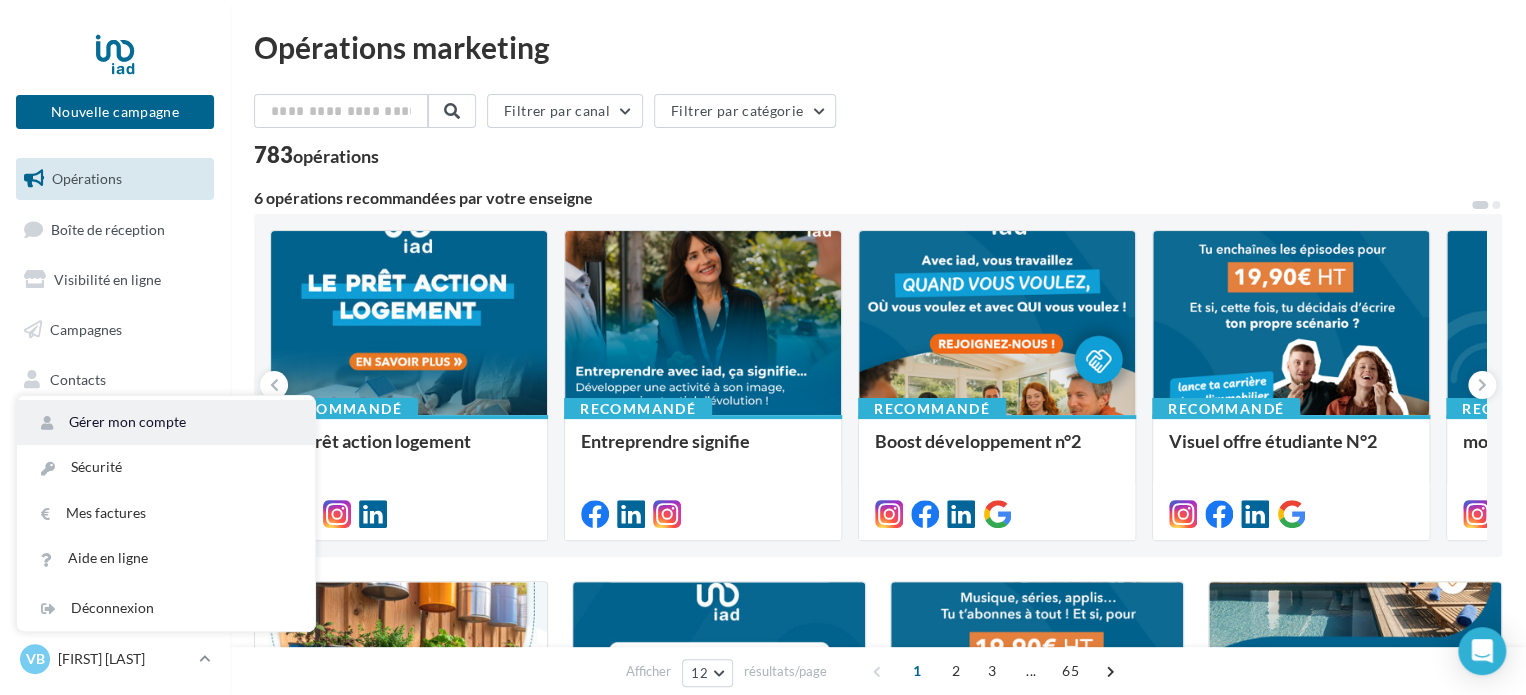 click on "Gérer mon compte" at bounding box center [166, 422] 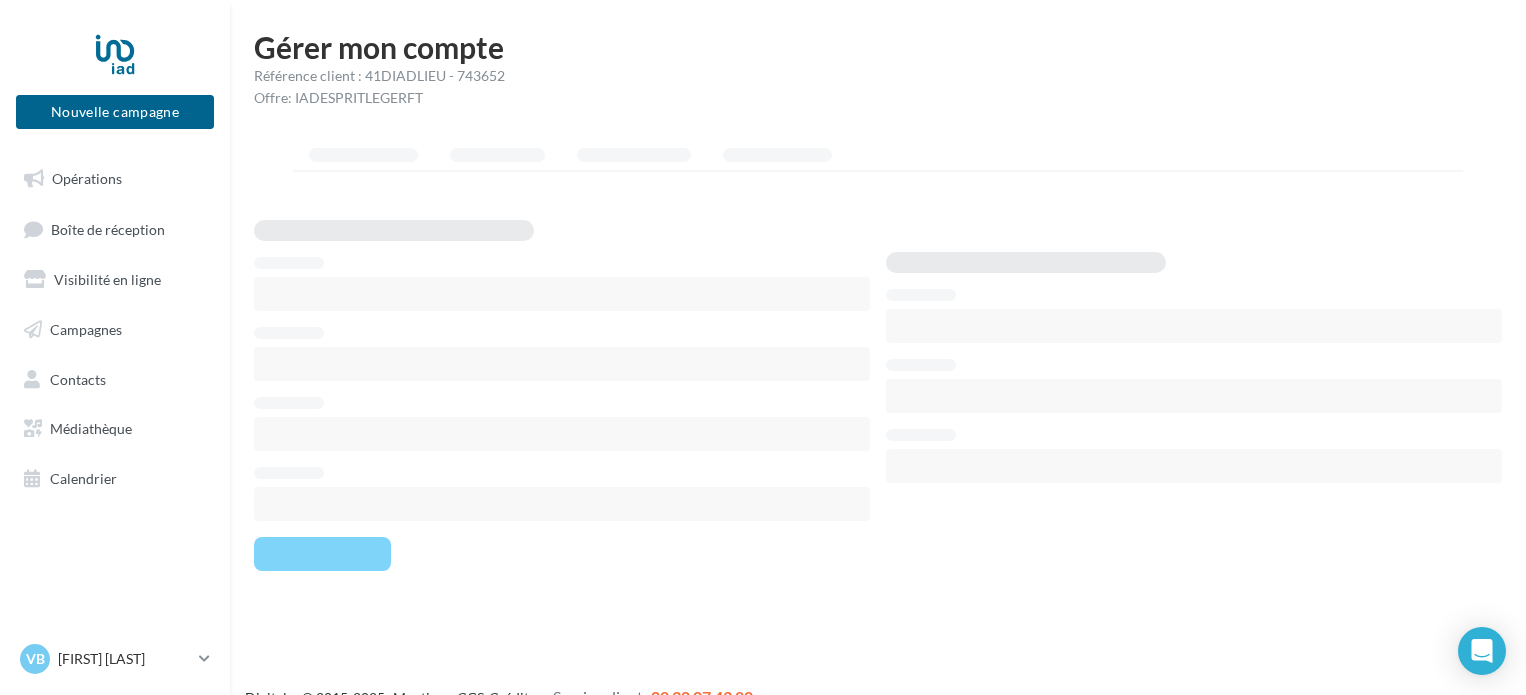 scroll, scrollTop: 0, scrollLeft: 0, axis: both 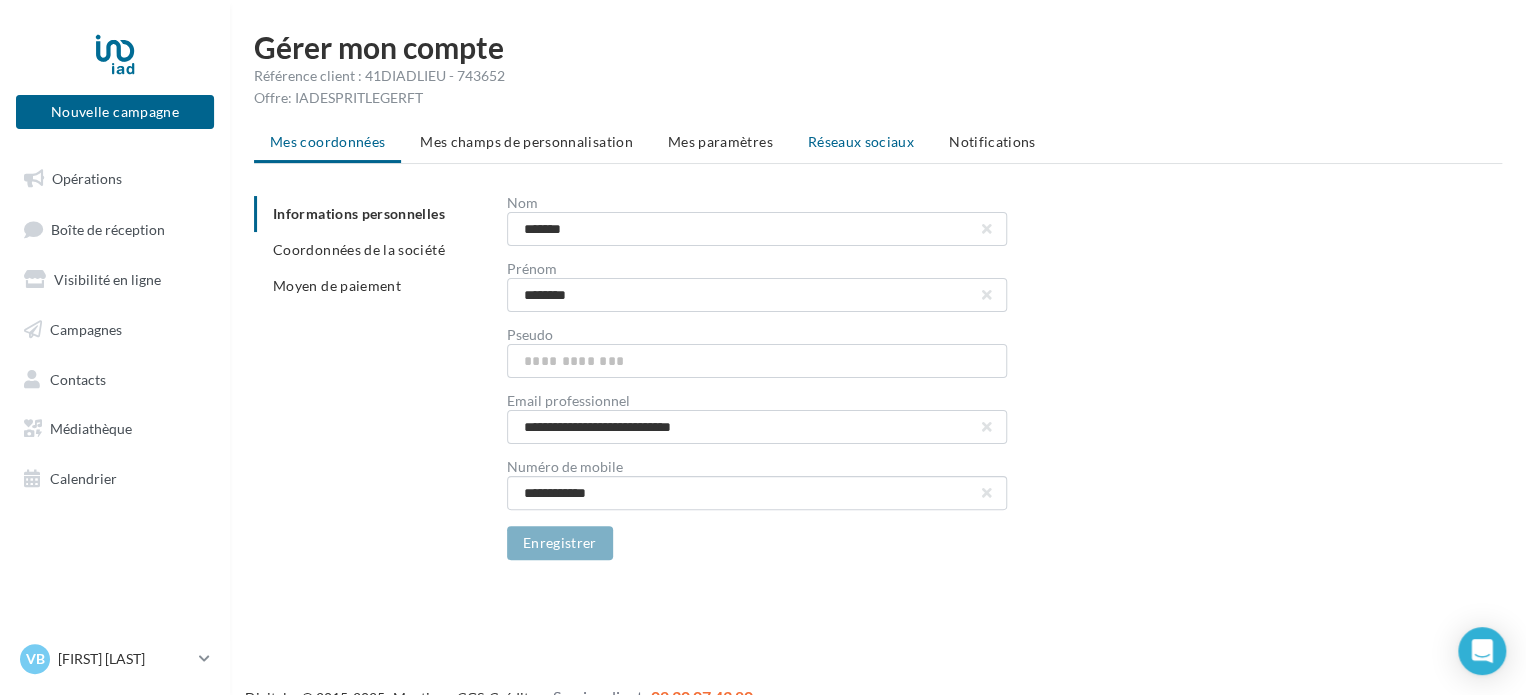 click on "Réseaux sociaux" at bounding box center (861, 141) 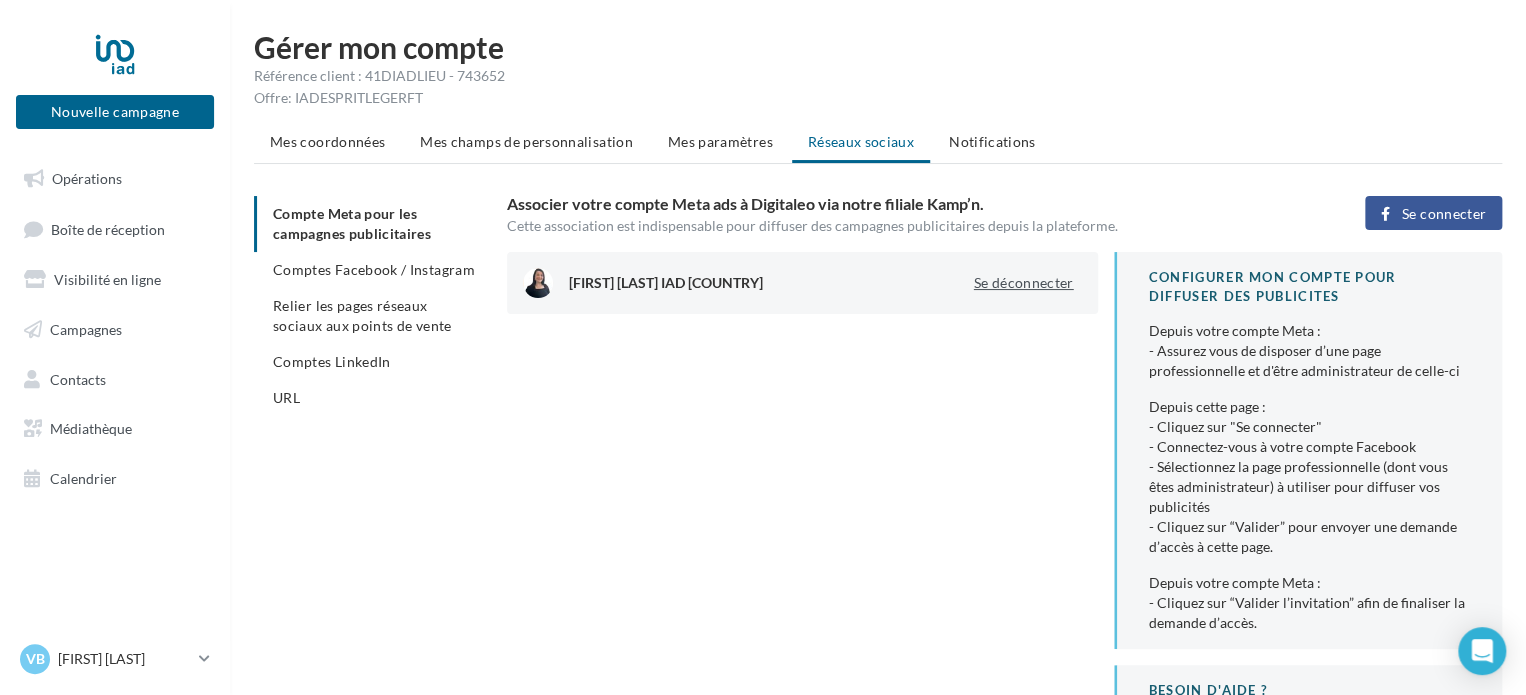 click on "Se déconnecter" at bounding box center [1024, 283] 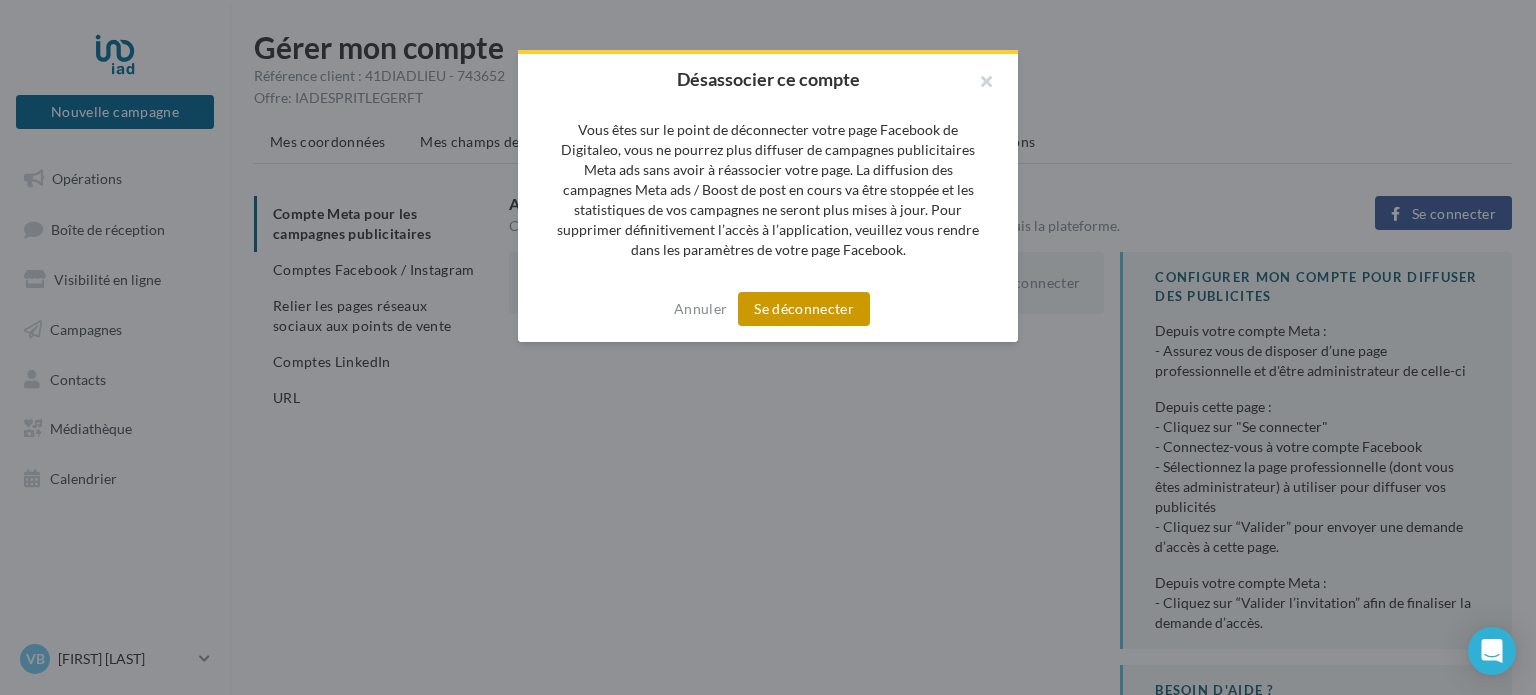 click on "Se déconnecter" at bounding box center (804, 309) 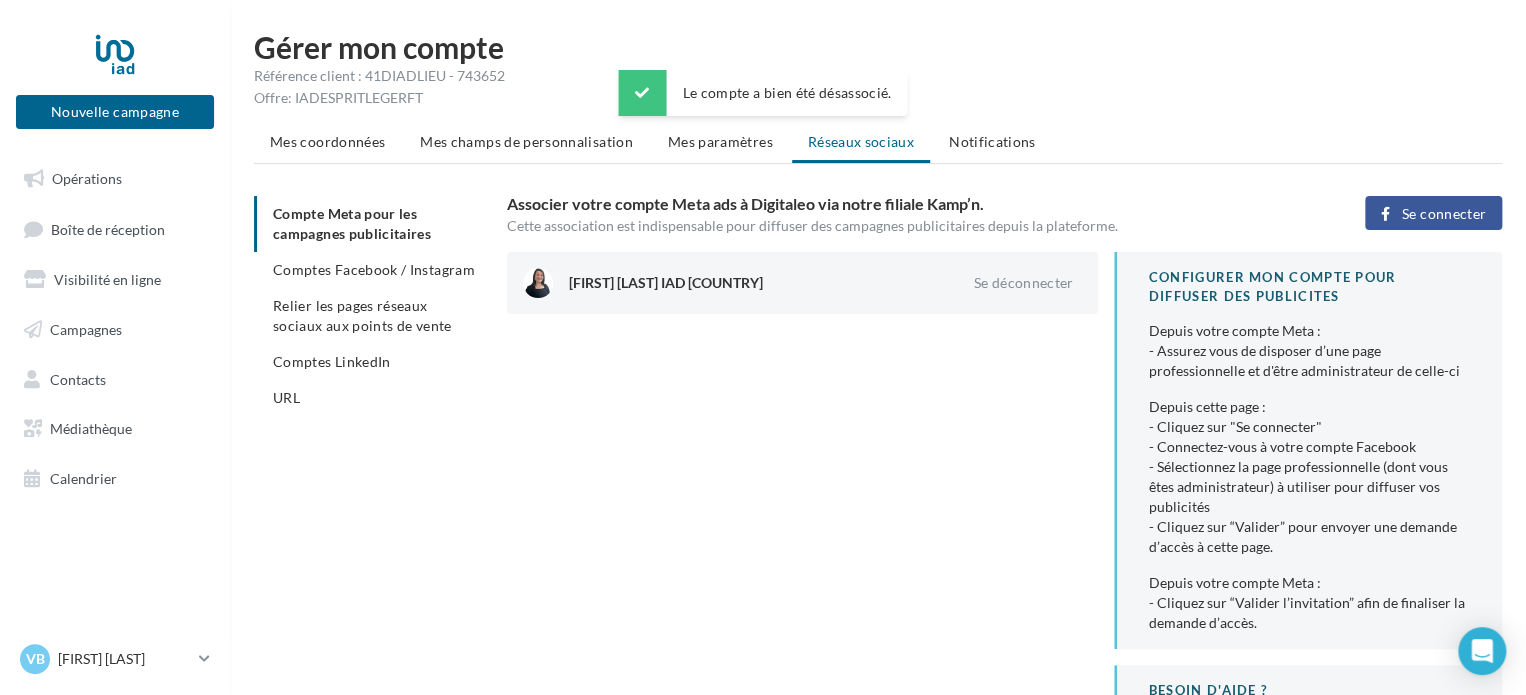 click on "Se connecter" at bounding box center [1444, 214] 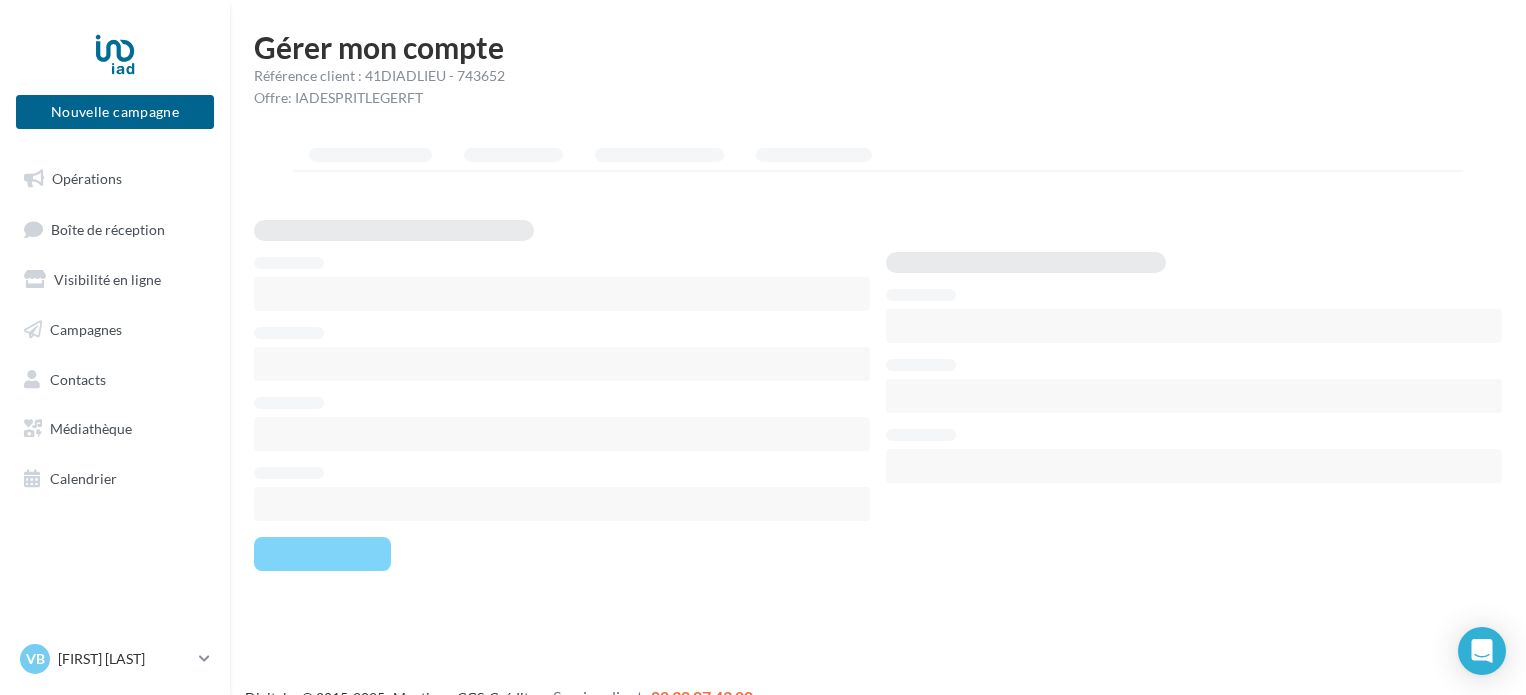 scroll, scrollTop: 0, scrollLeft: 0, axis: both 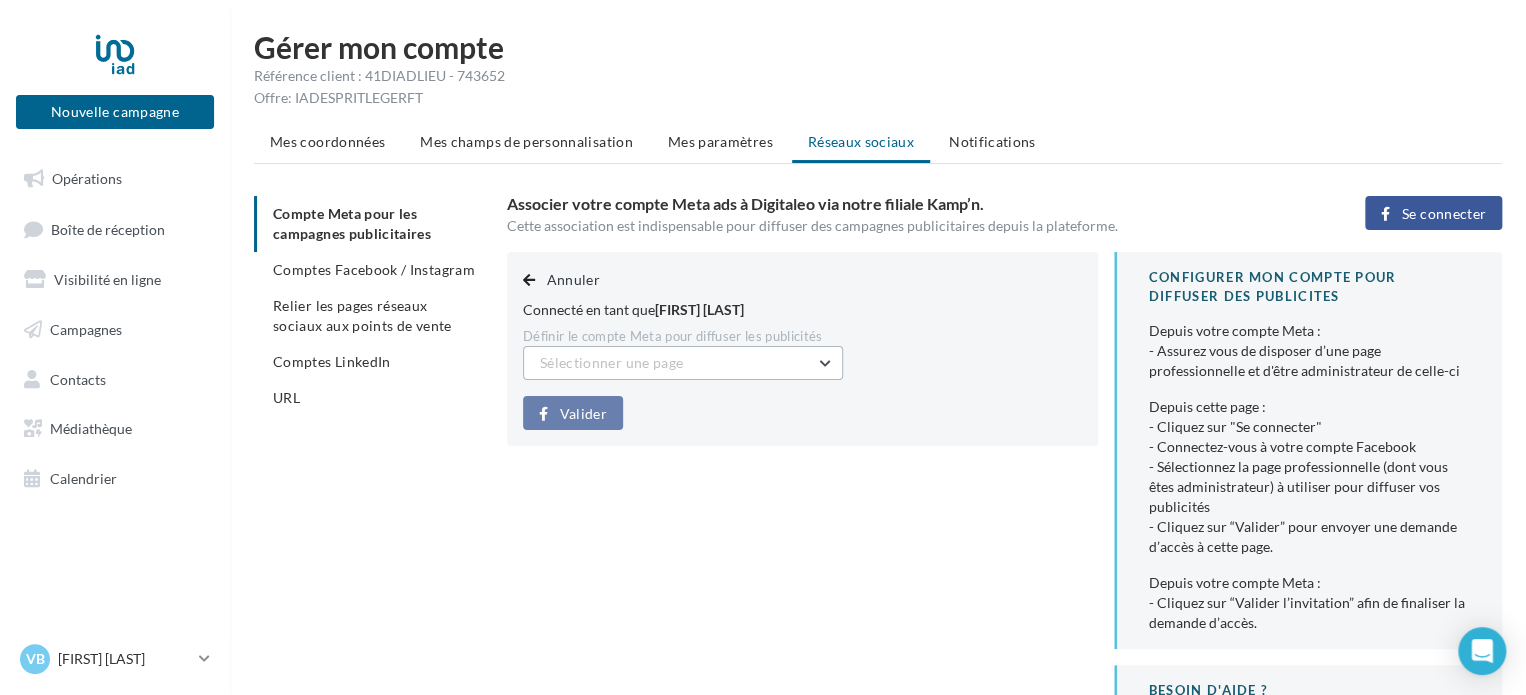 click on "Sélectionner une page" at bounding box center (611, 362) 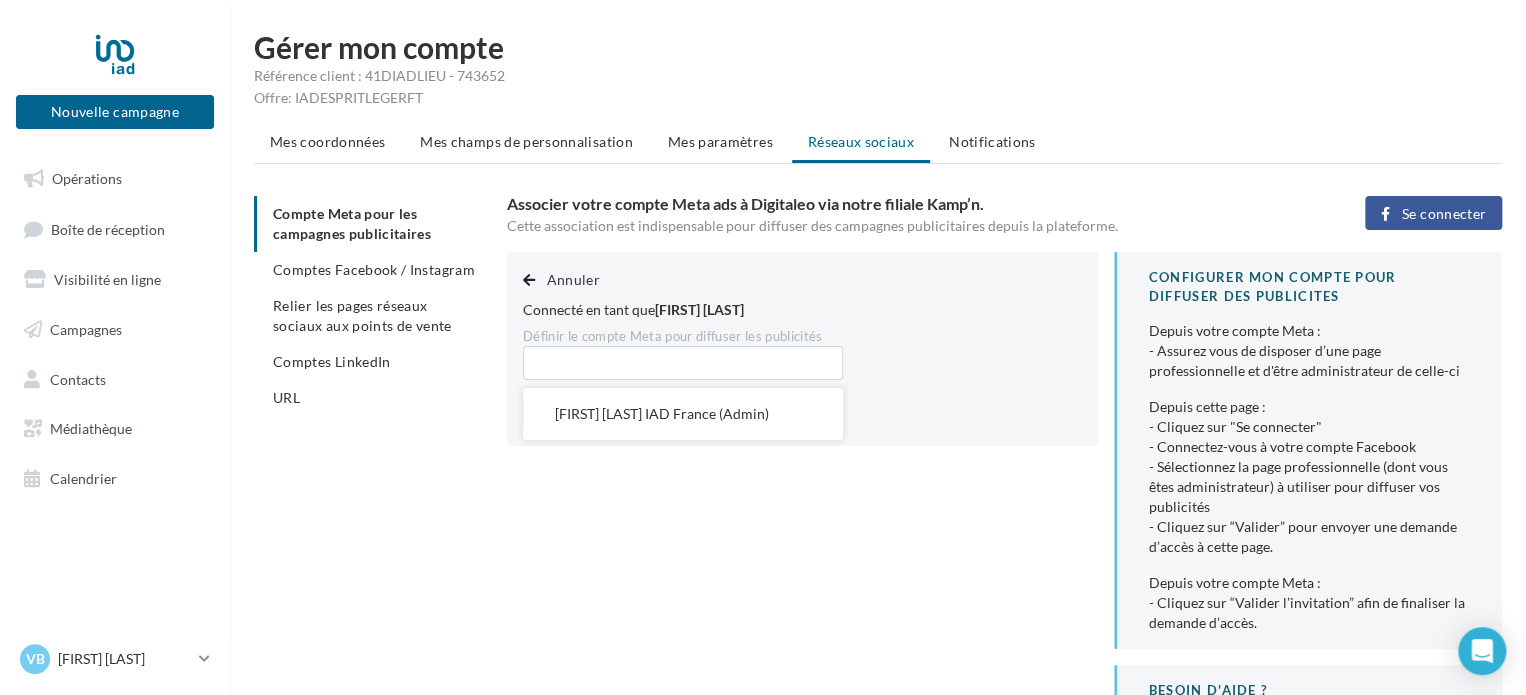 click on "Annuler
Connecté en tant que  [FIRST] [LAST]
Définir le compte Meta pour diffuser les publicités
[FIRST] [LAST]   IAD France (Admin)
Valider
CONFIGURER MON COMPTE POUR DIFFUSER DES PUBLICITES
Depuis votre compte Meta :
- Assurez vous de disposer d’une page professionnelle et d'être administrateur de celle-ci
Depuis cette page :
- Cliquez sur "Se connecter"
- Connectez-vous à votre compte Facebook
- Sélectionnez la page professionnelle (dont vous êtes administrateur) à utiliser pour diffuser vos publicités
- Cliquez sur “Valider” pour envoyer une demande d’accès à cette page.
Depuis votre compte Meta :        BESOIN D'AIDE ?" at bounding box center (1012, 532) 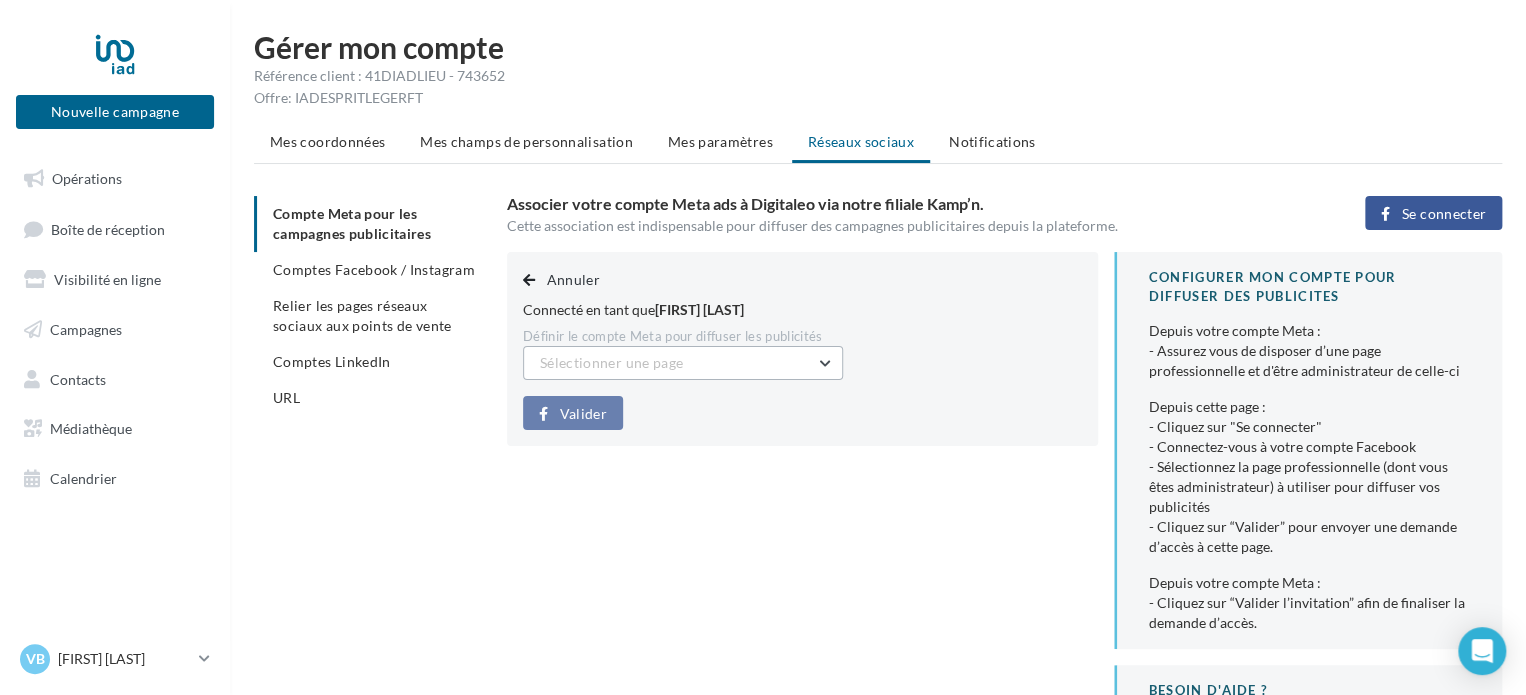 click on "Sélectionner une page" at bounding box center [683, 363] 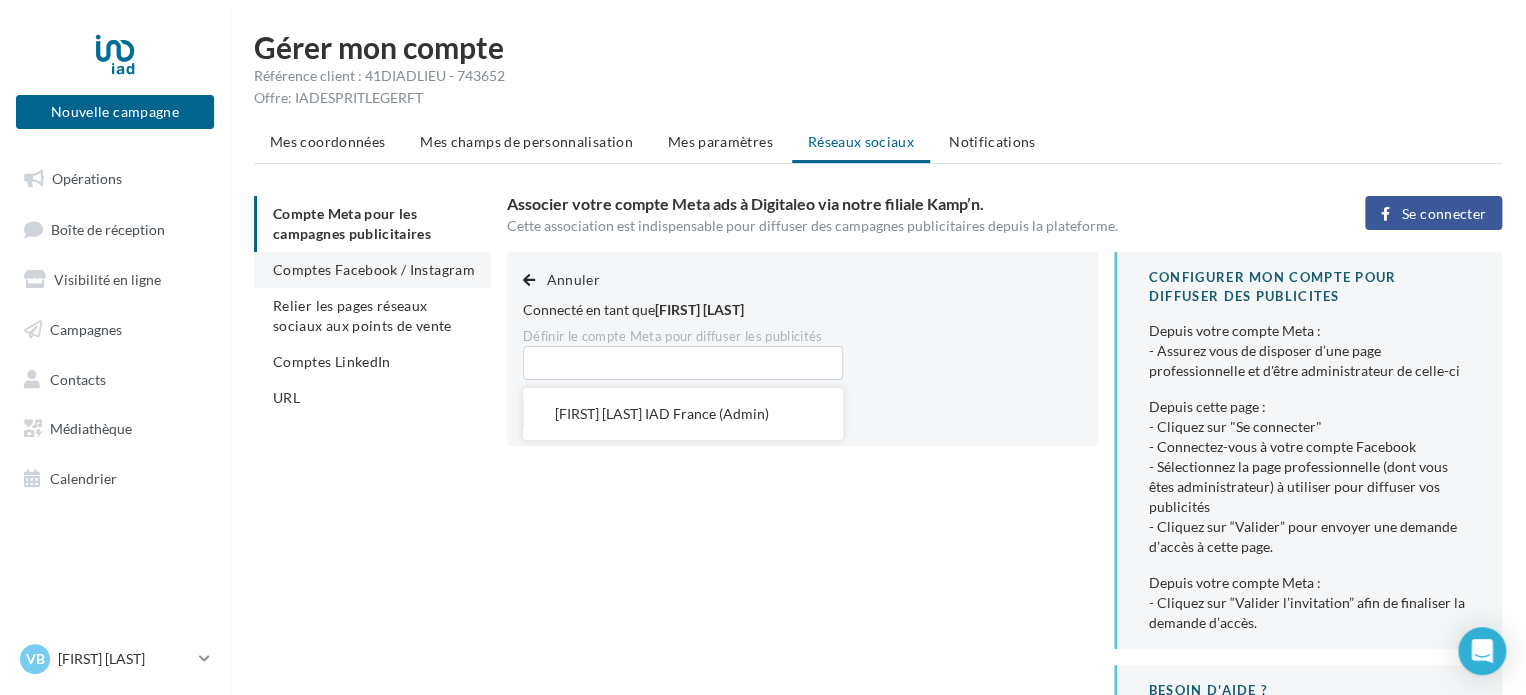 click on "Comptes Facebook / Instagram" at bounding box center (374, 269) 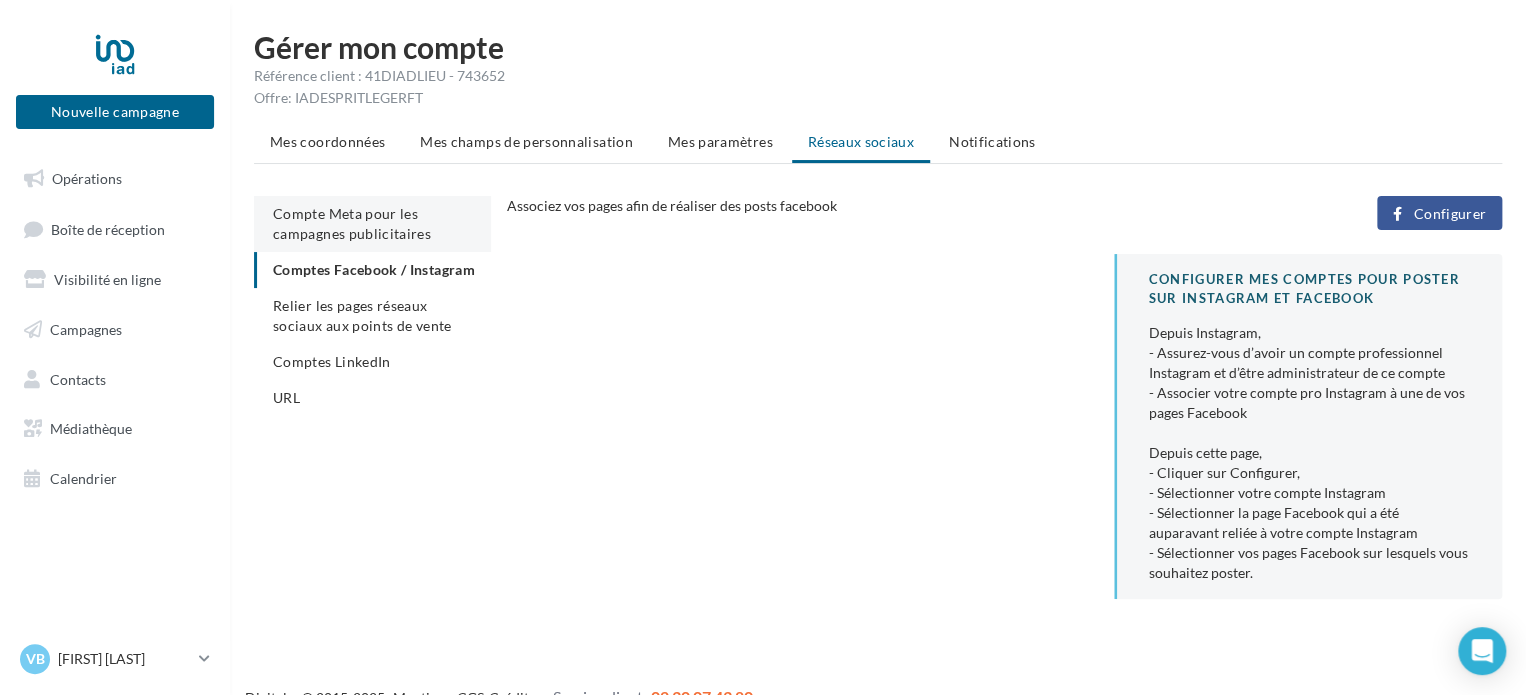 click on "Compte Meta pour les campagnes publicitaires" at bounding box center (352, 223) 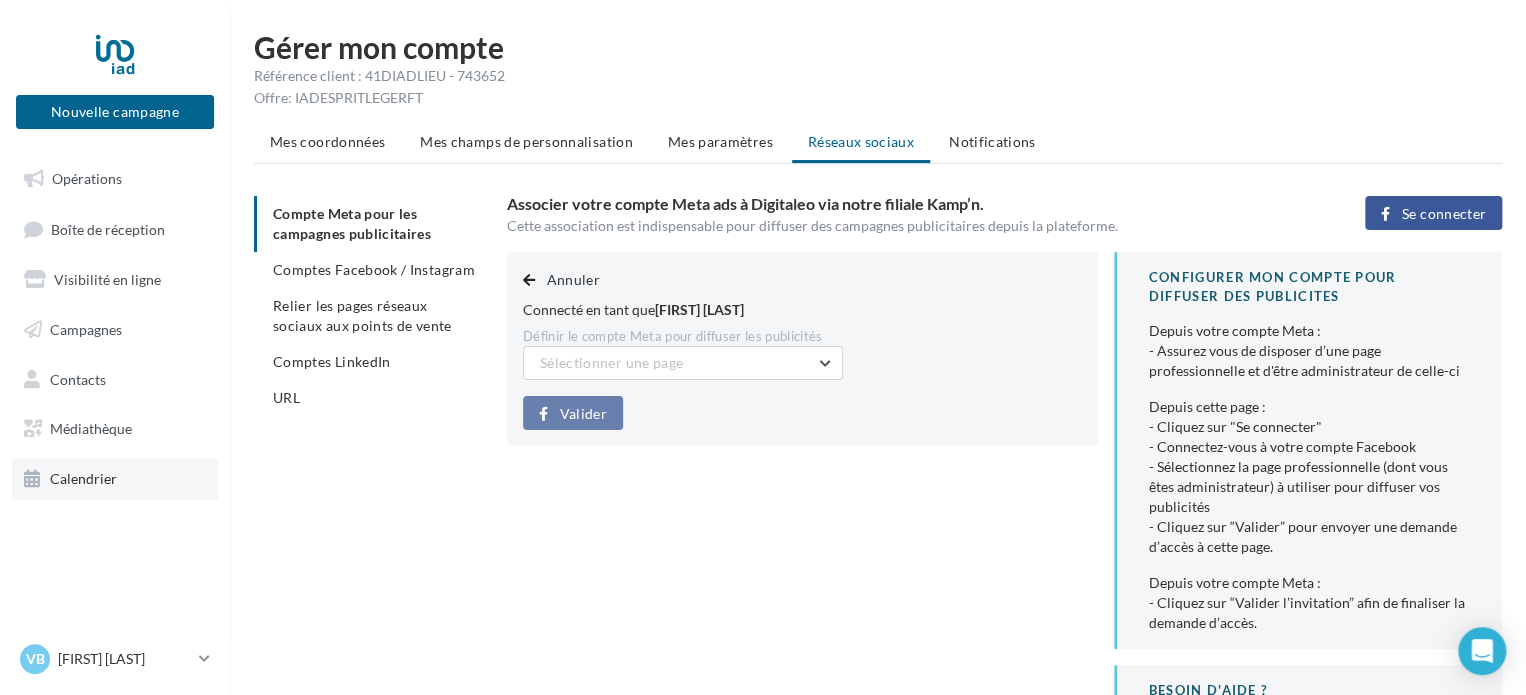 click on "Calendrier" at bounding box center (83, 478) 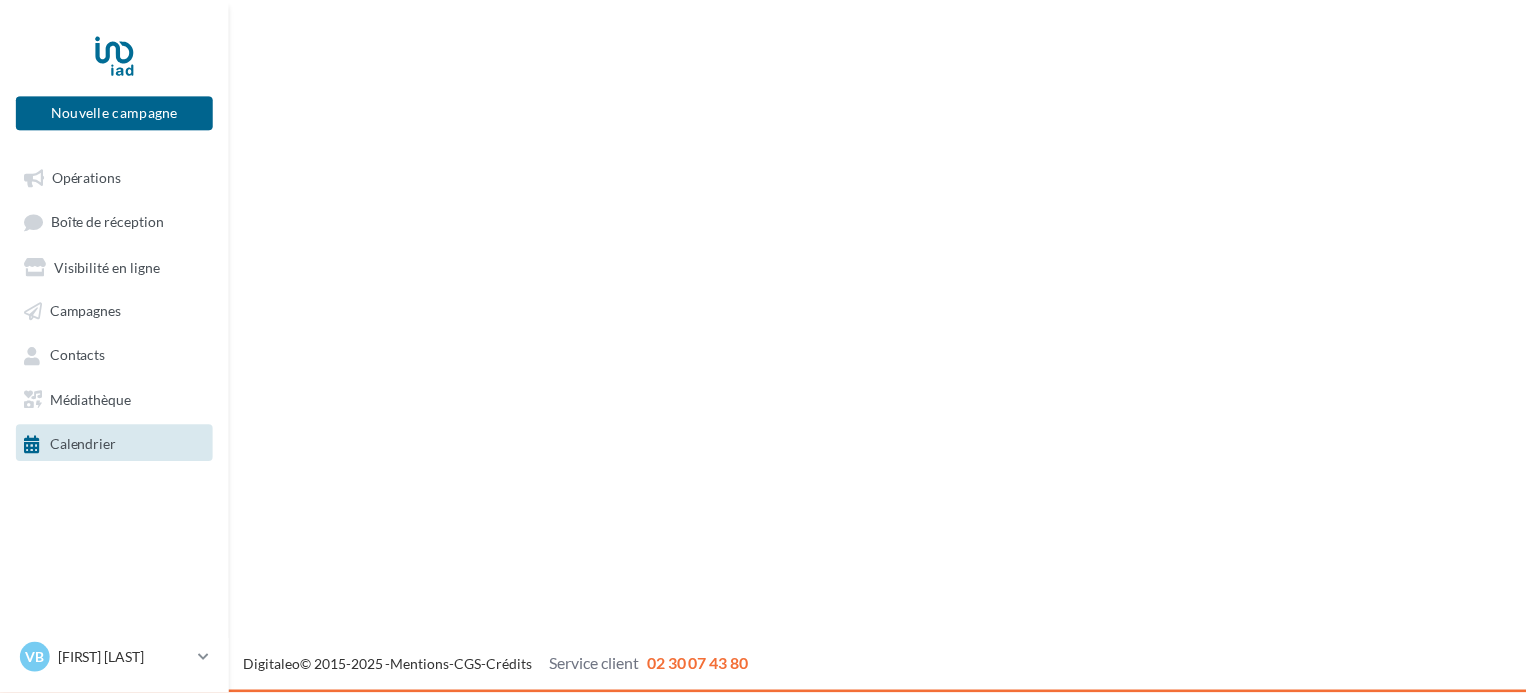 scroll, scrollTop: 0, scrollLeft: 0, axis: both 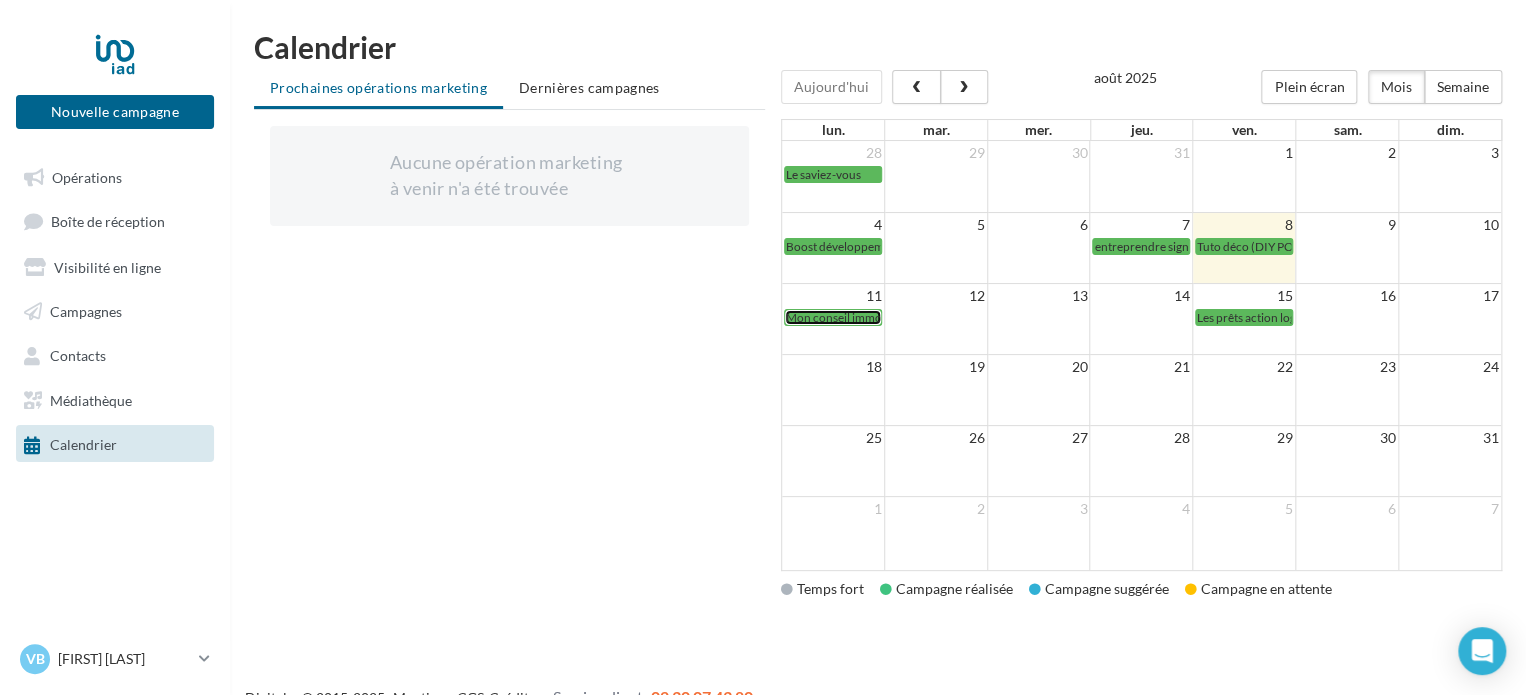 click on "Mon conseil immo" at bounding box center [834, 317] 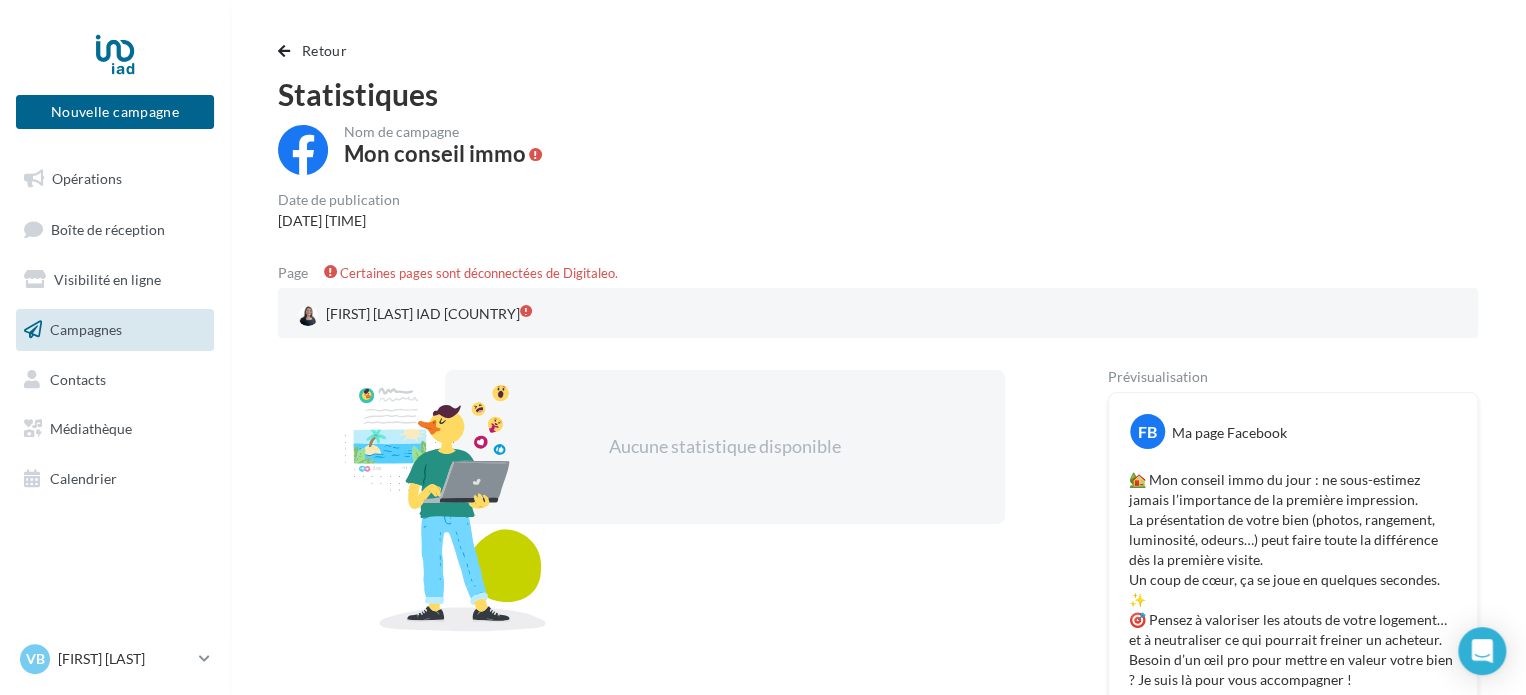 scroll, scrollTop: 0, scrollLeft: 0, axis: both 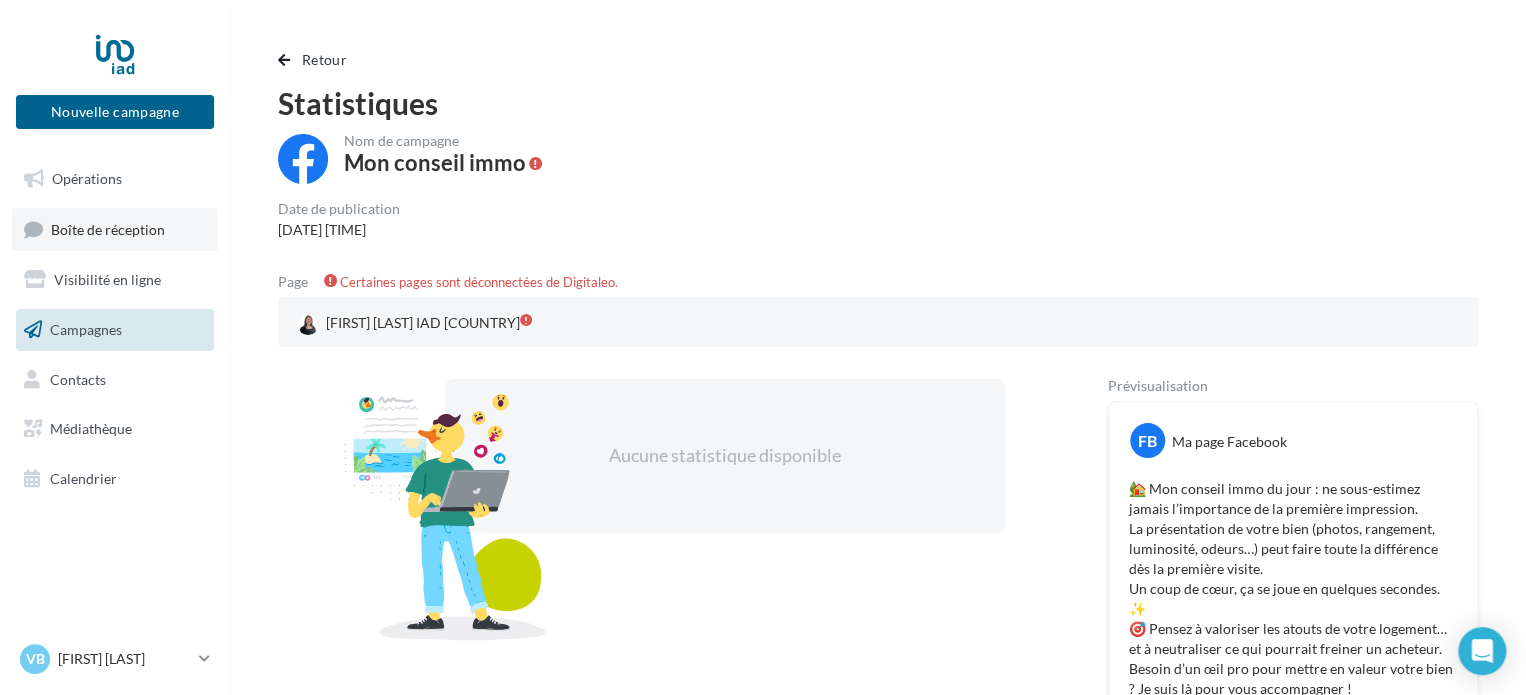 click on "Boîte de réception" at bounding box center [108, 228] 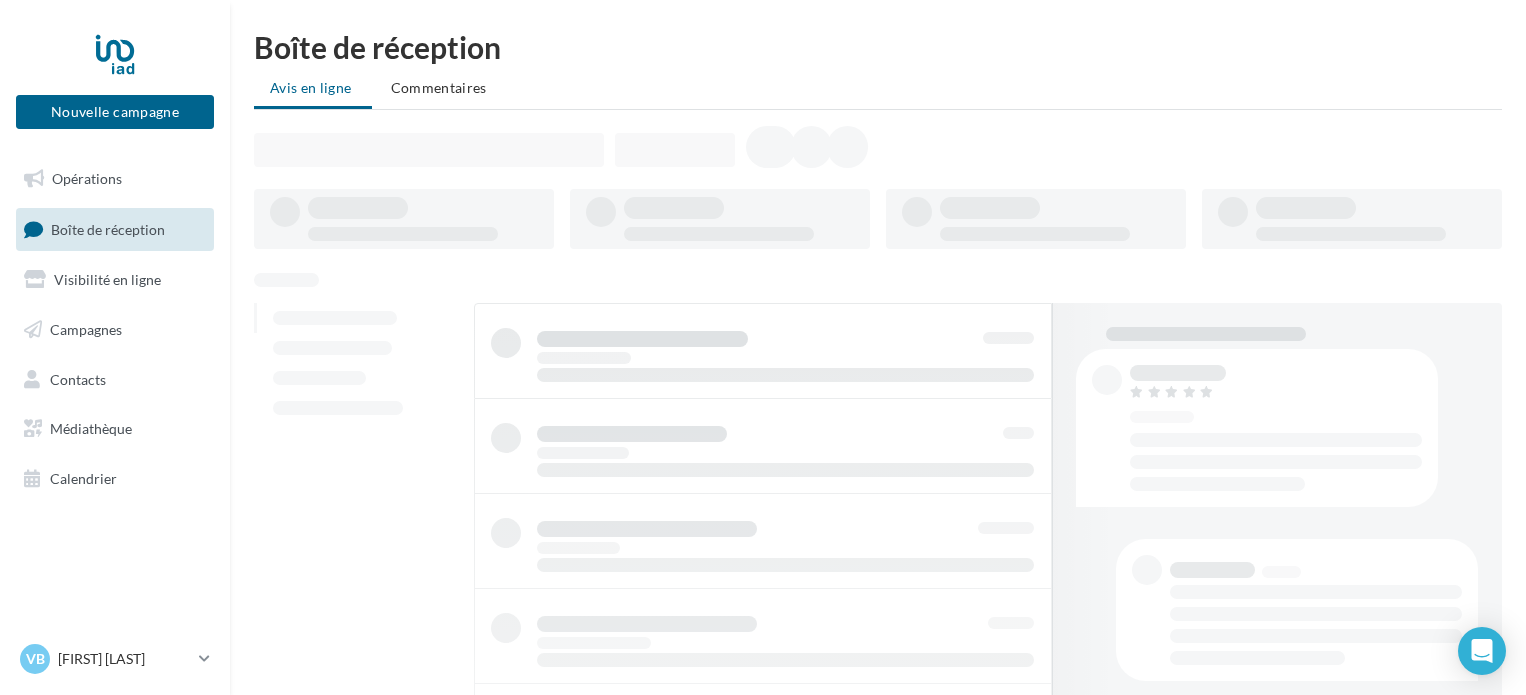 scroll, scrollTop: 0, scrollLeft: 0, axis: both 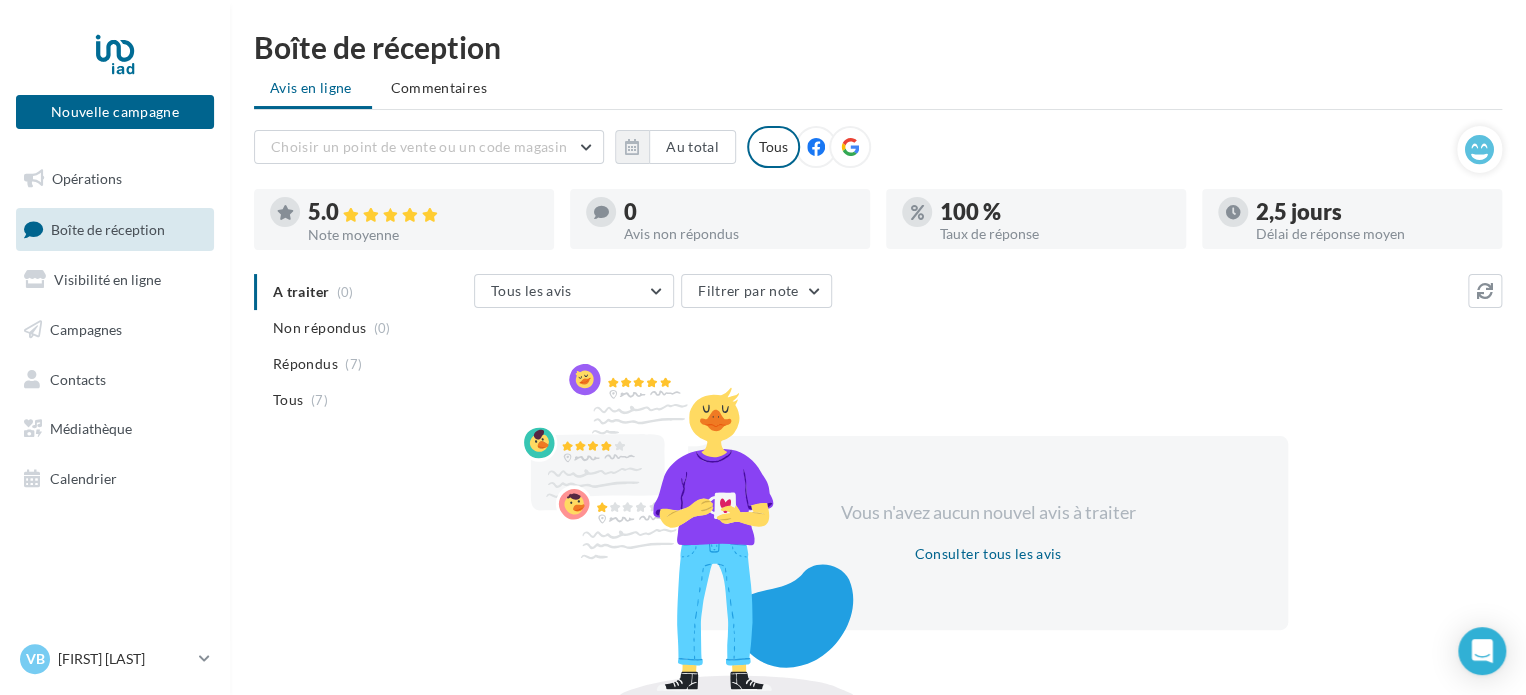 click at bounding box center (816, 147) 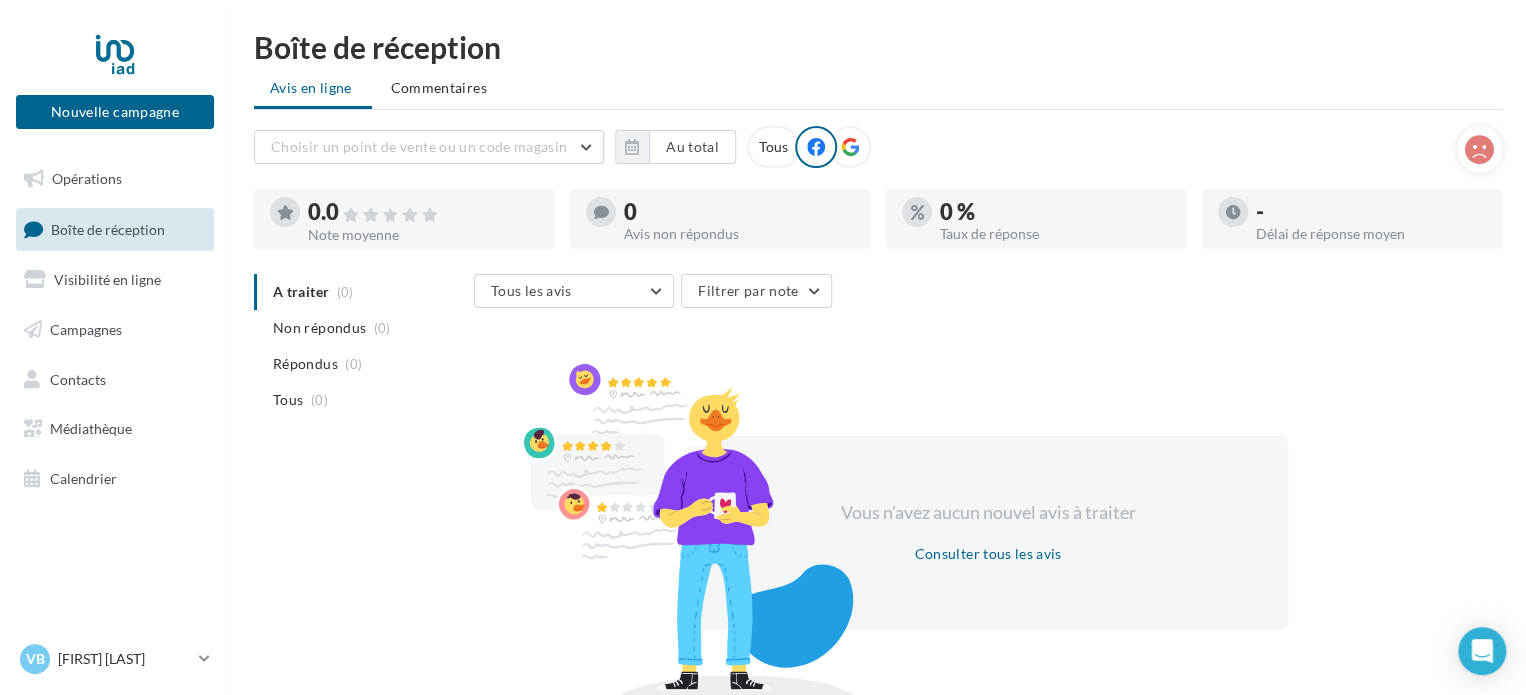 click at bounding box center [850, 147] 